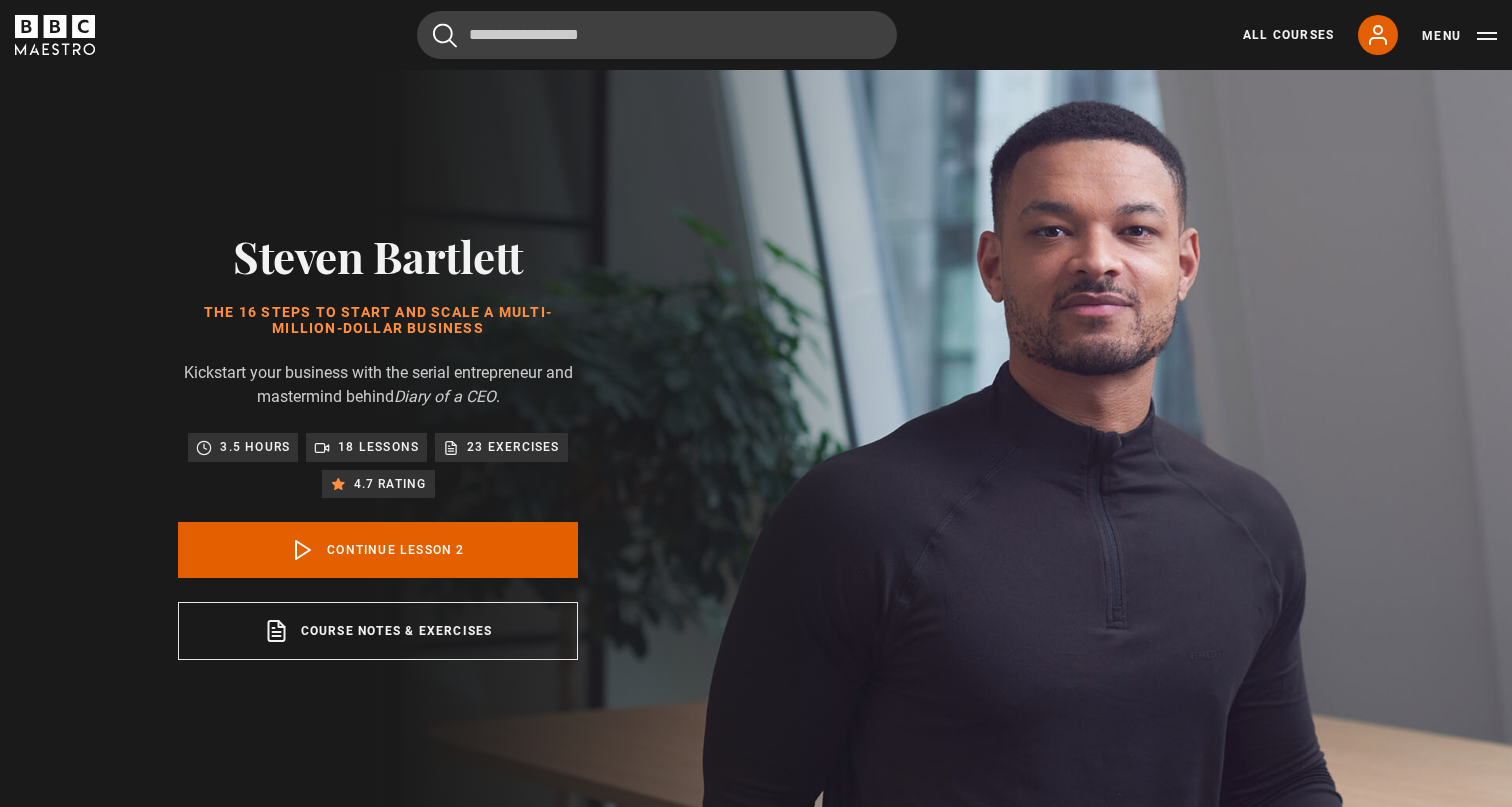 scroll, scrollTop: 0, scrollLeft: 0, axis: both 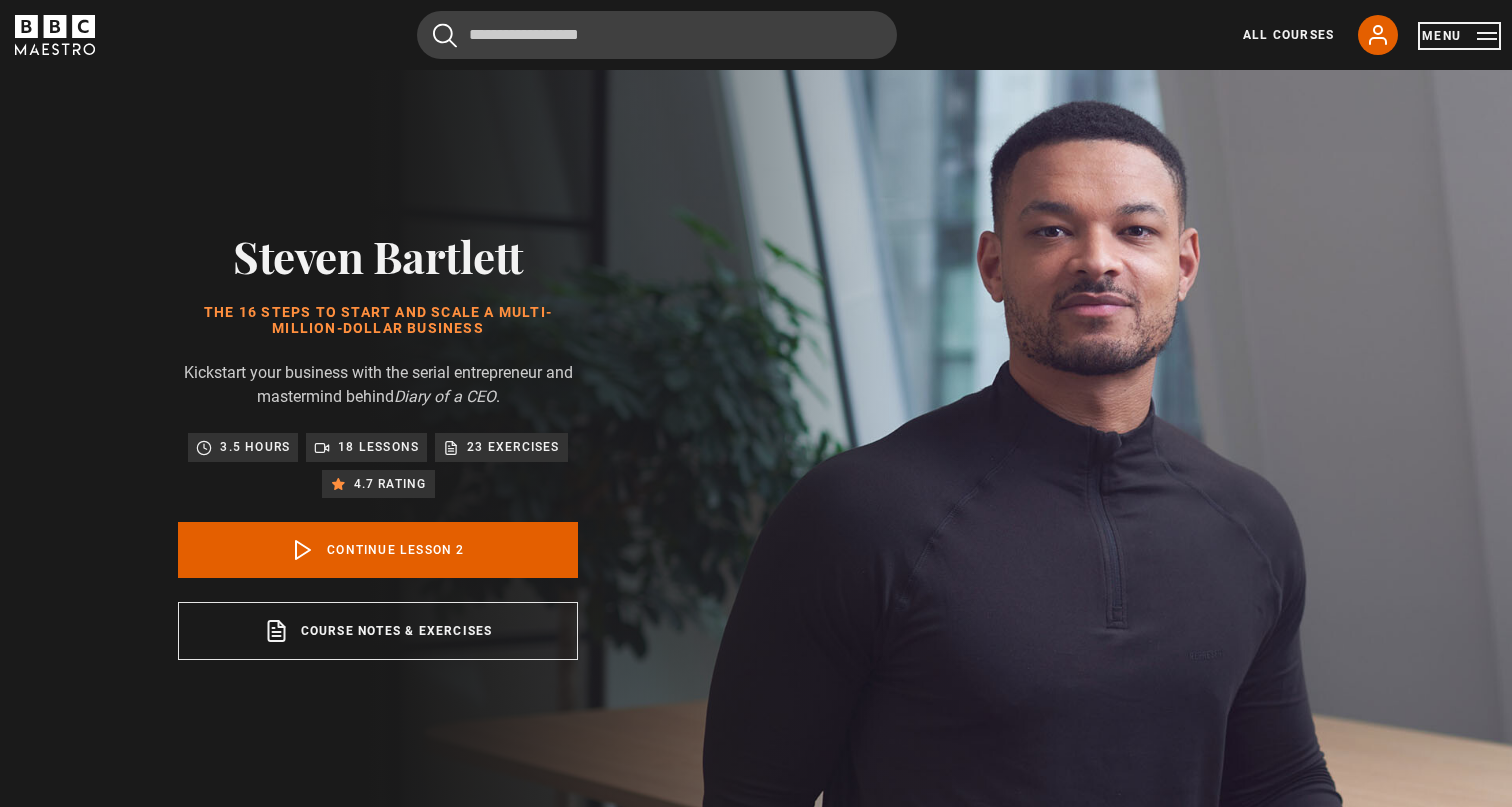 click on "Menu" at bounding box center (1459, 36) 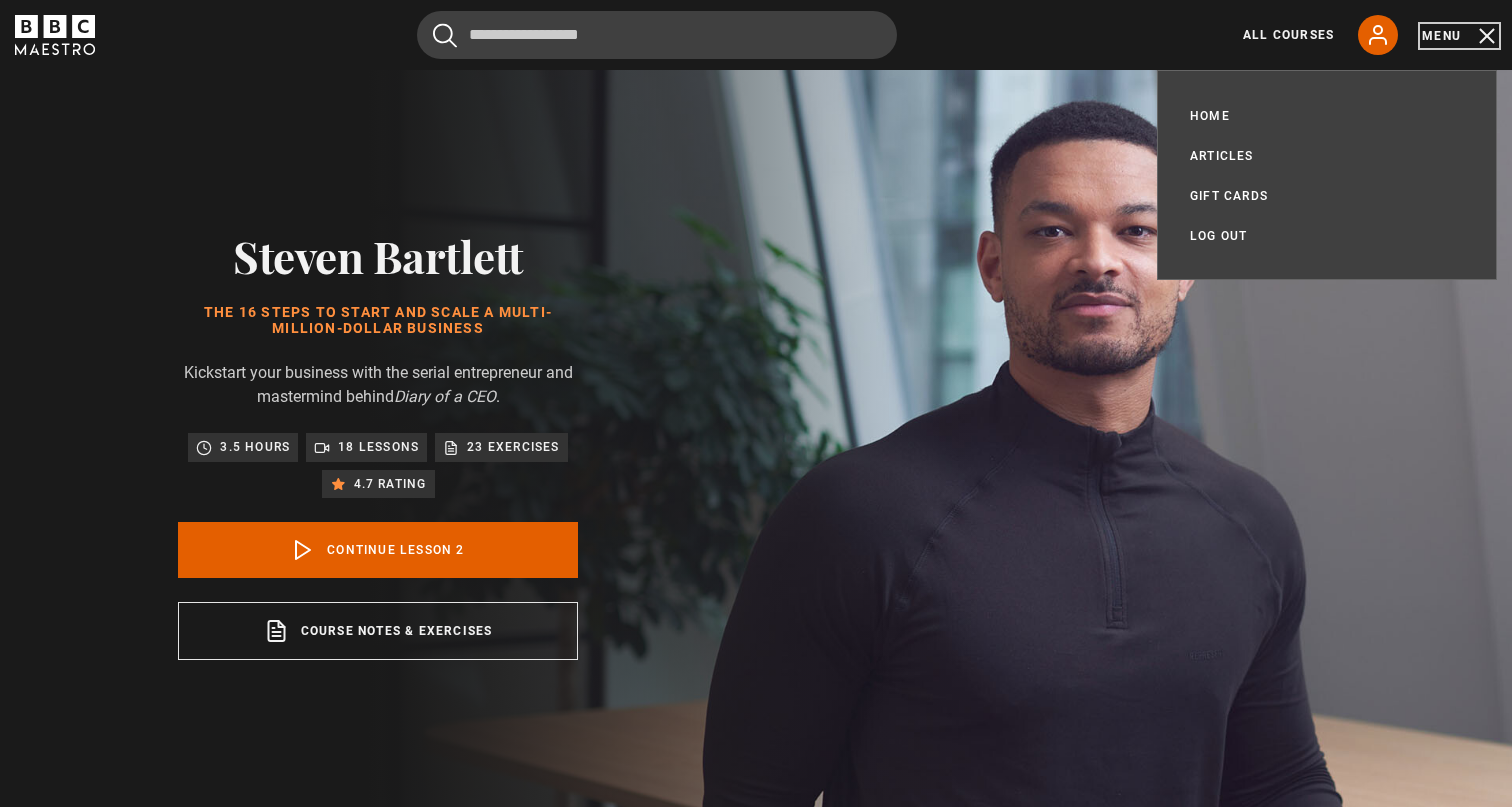 click on "Menu" at bounding box center [1459, 36] 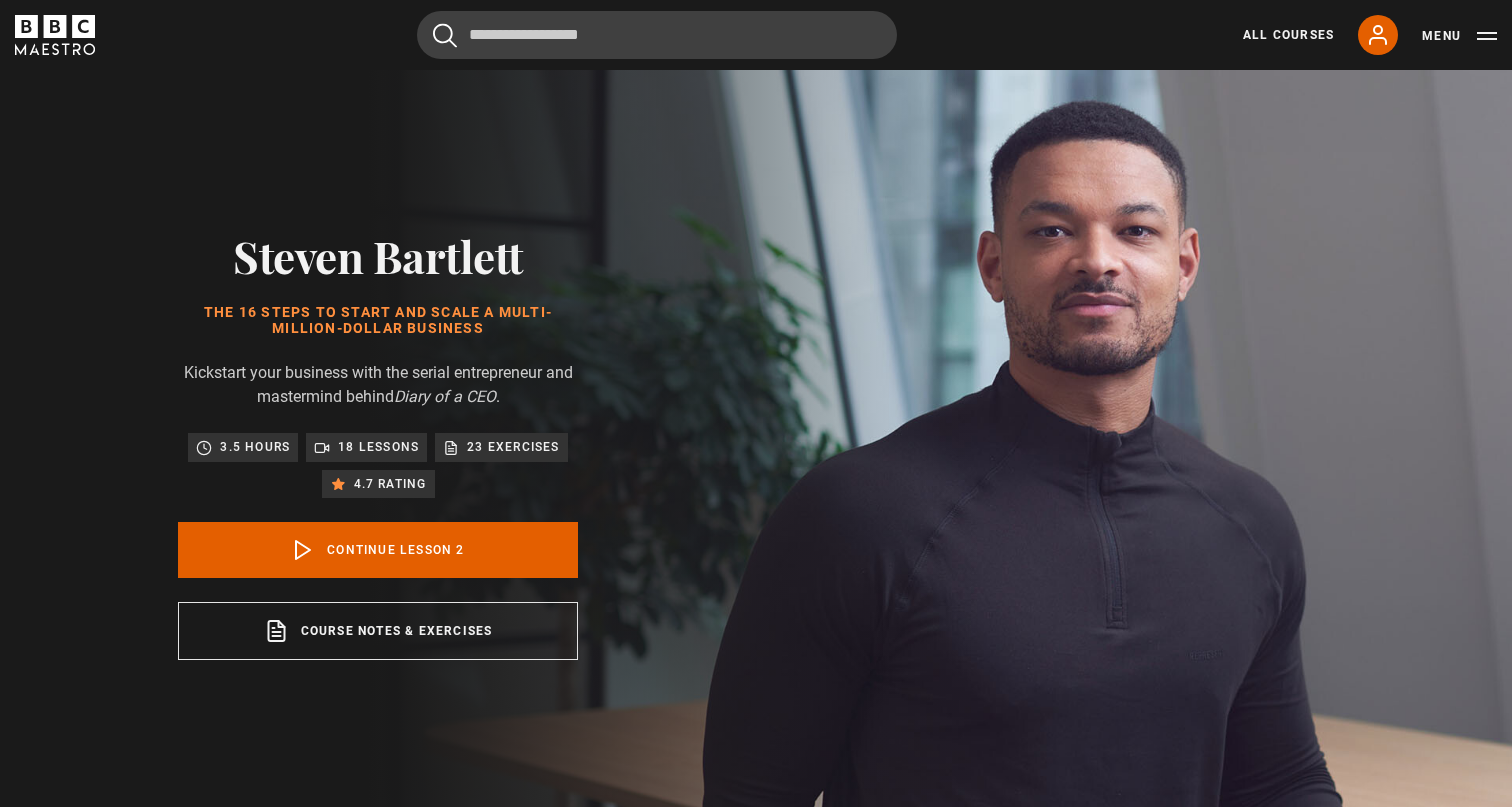 click 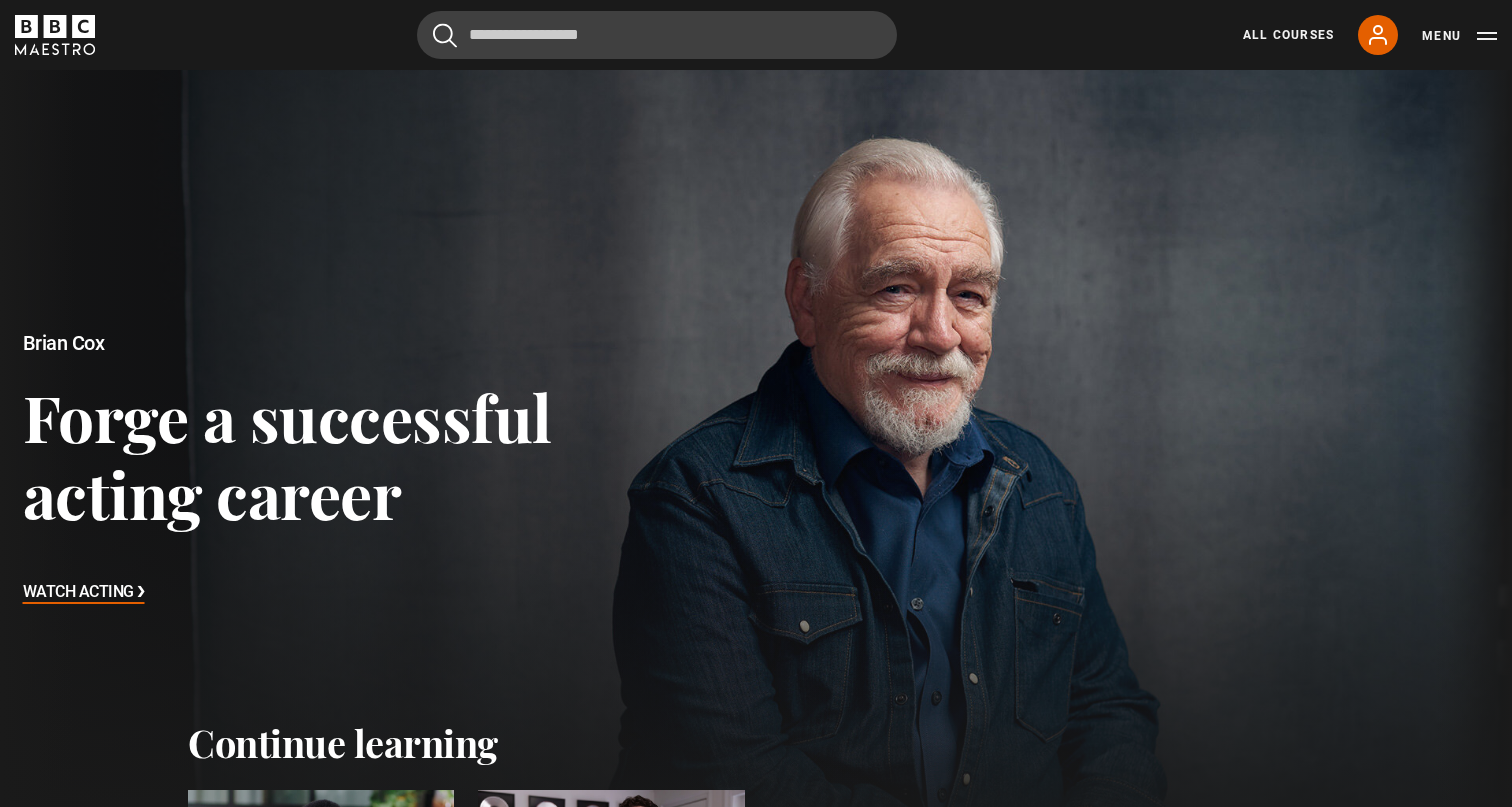 scroll, scrollTop: 0, scrollLeft: 0, axis: both 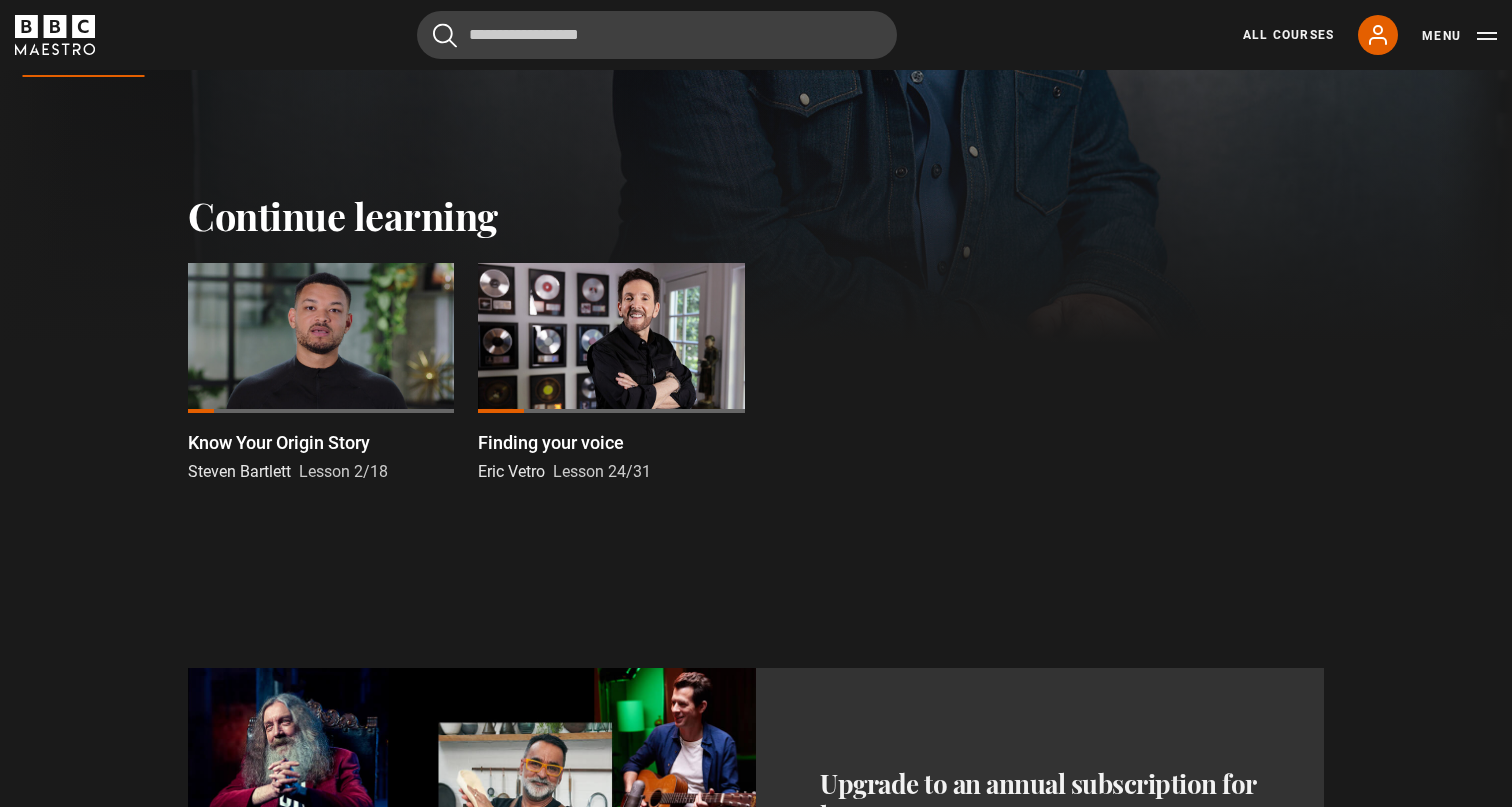 click at bounding box center (611, 338) 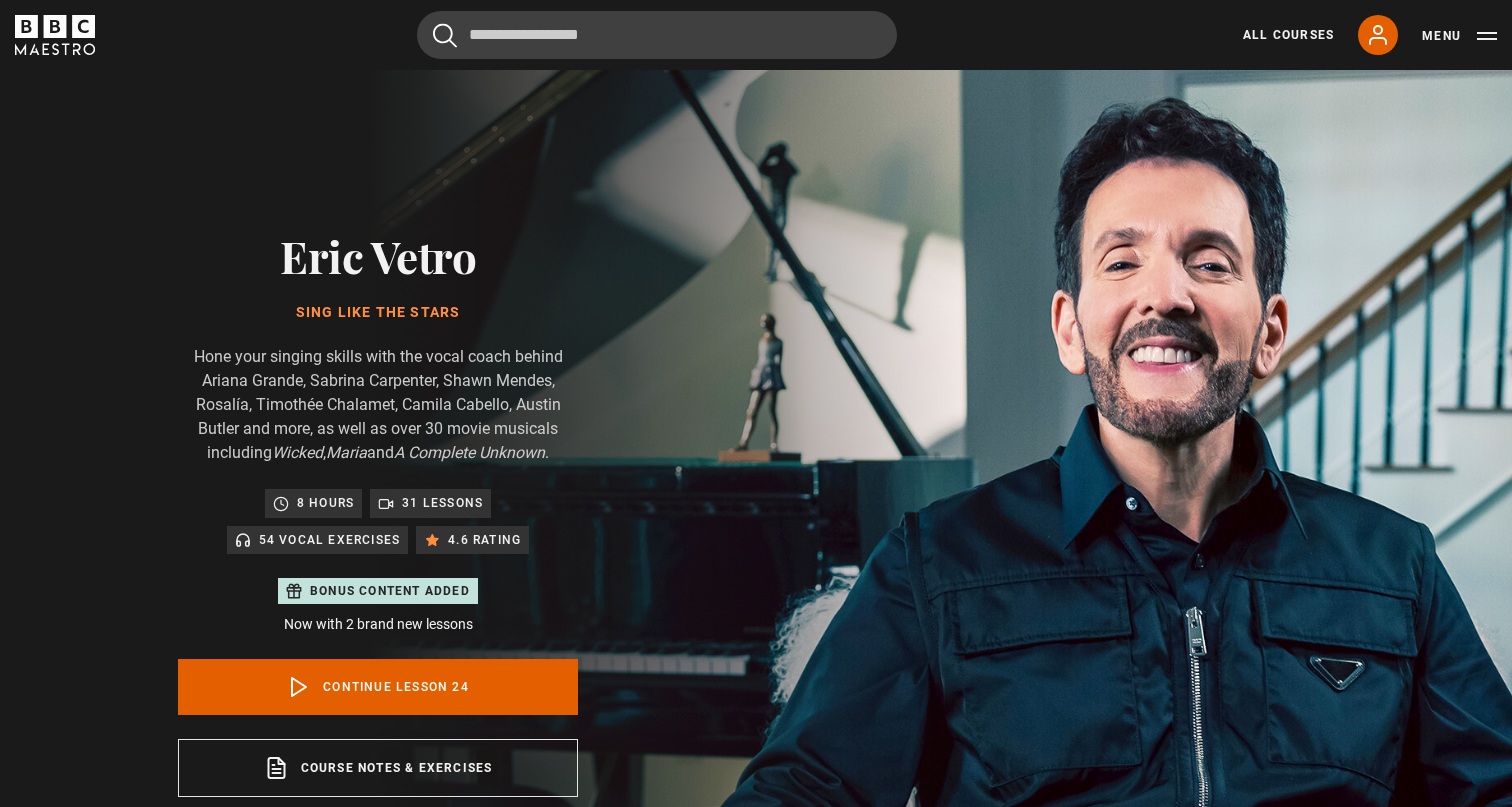 scroll, scrollTop: 956, scrollLeft: 0, axis: vertical 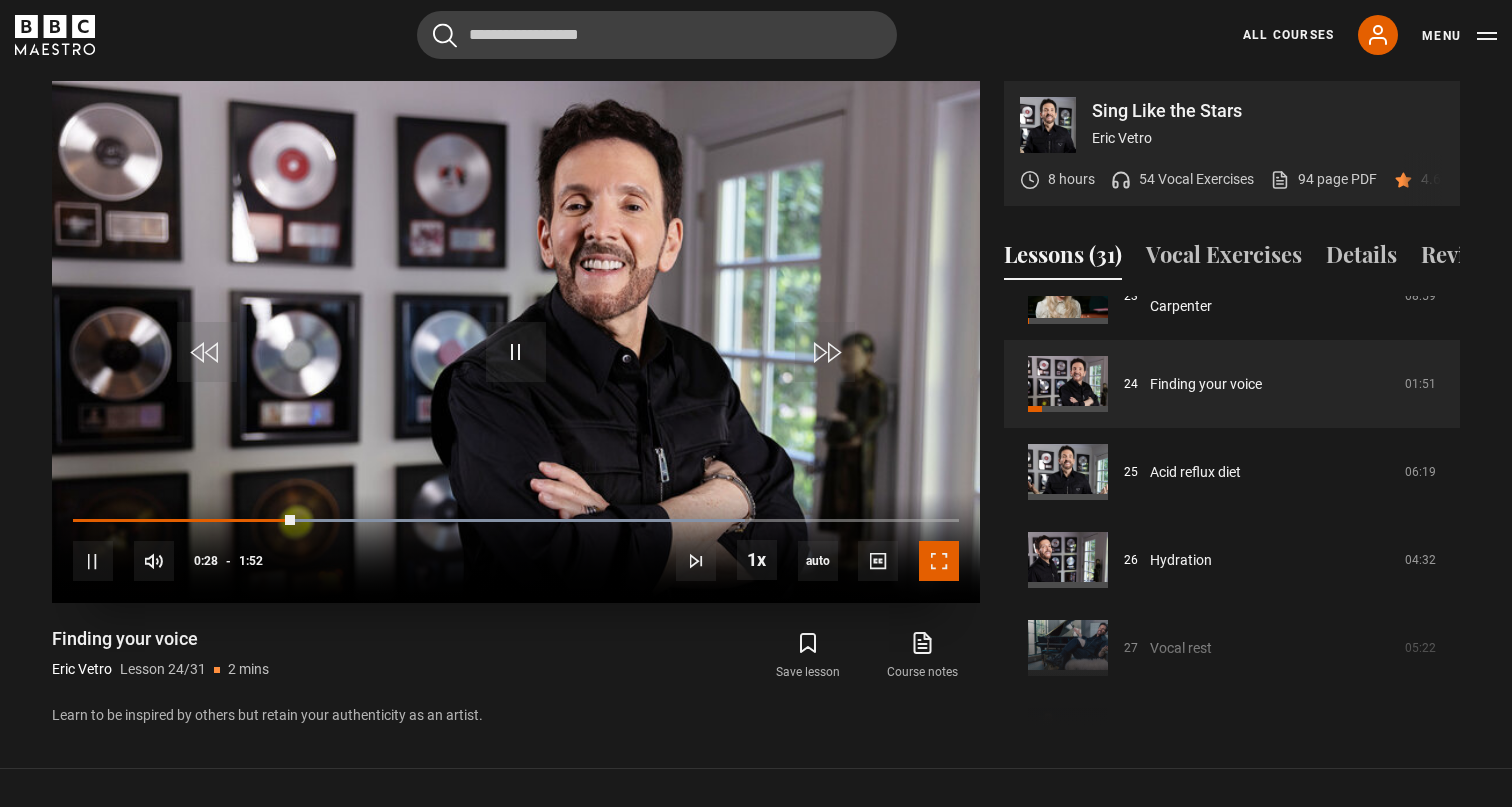 click at bounding box center [939, 561] 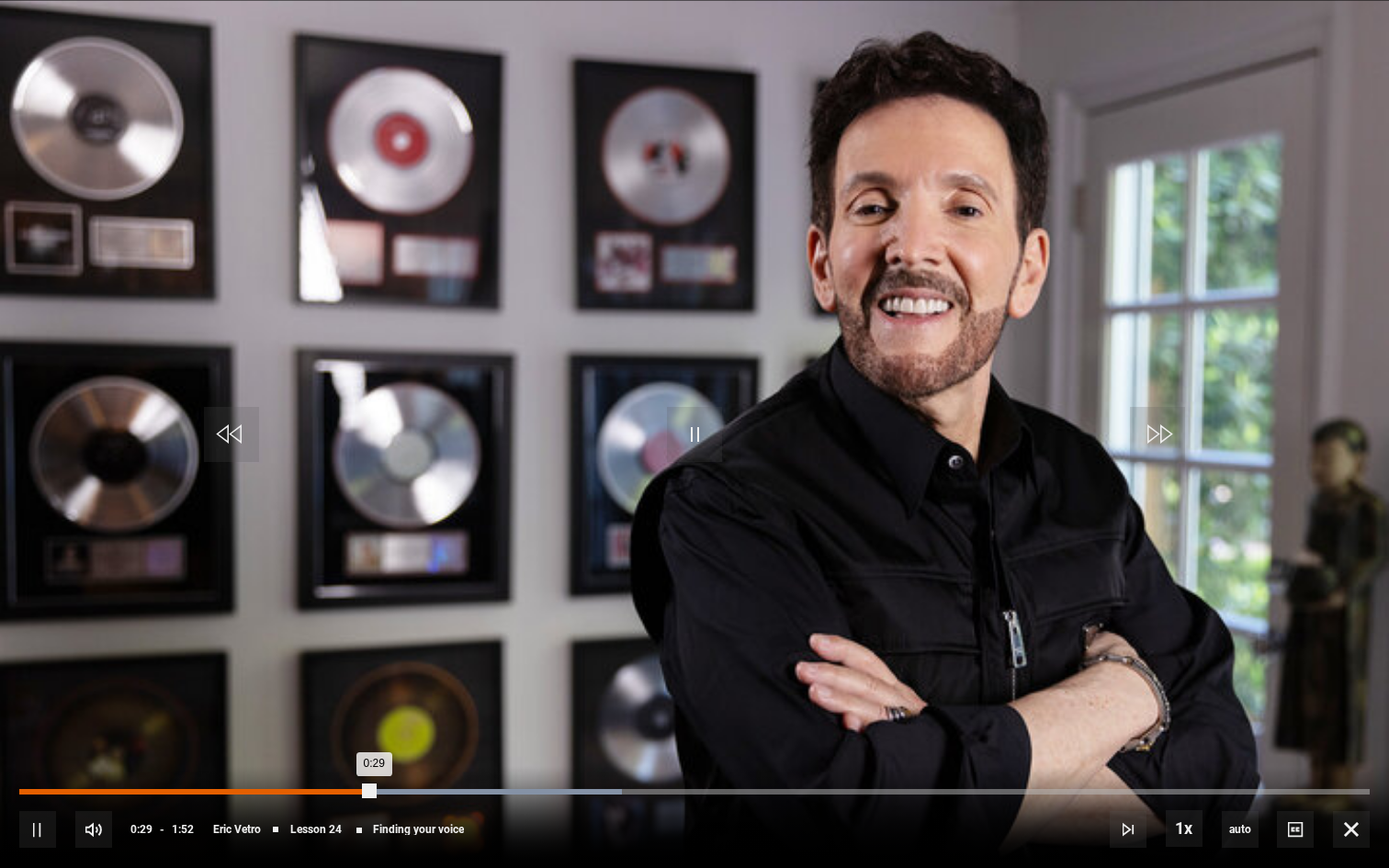 click on "0:00" at bounding box center [26, 792] 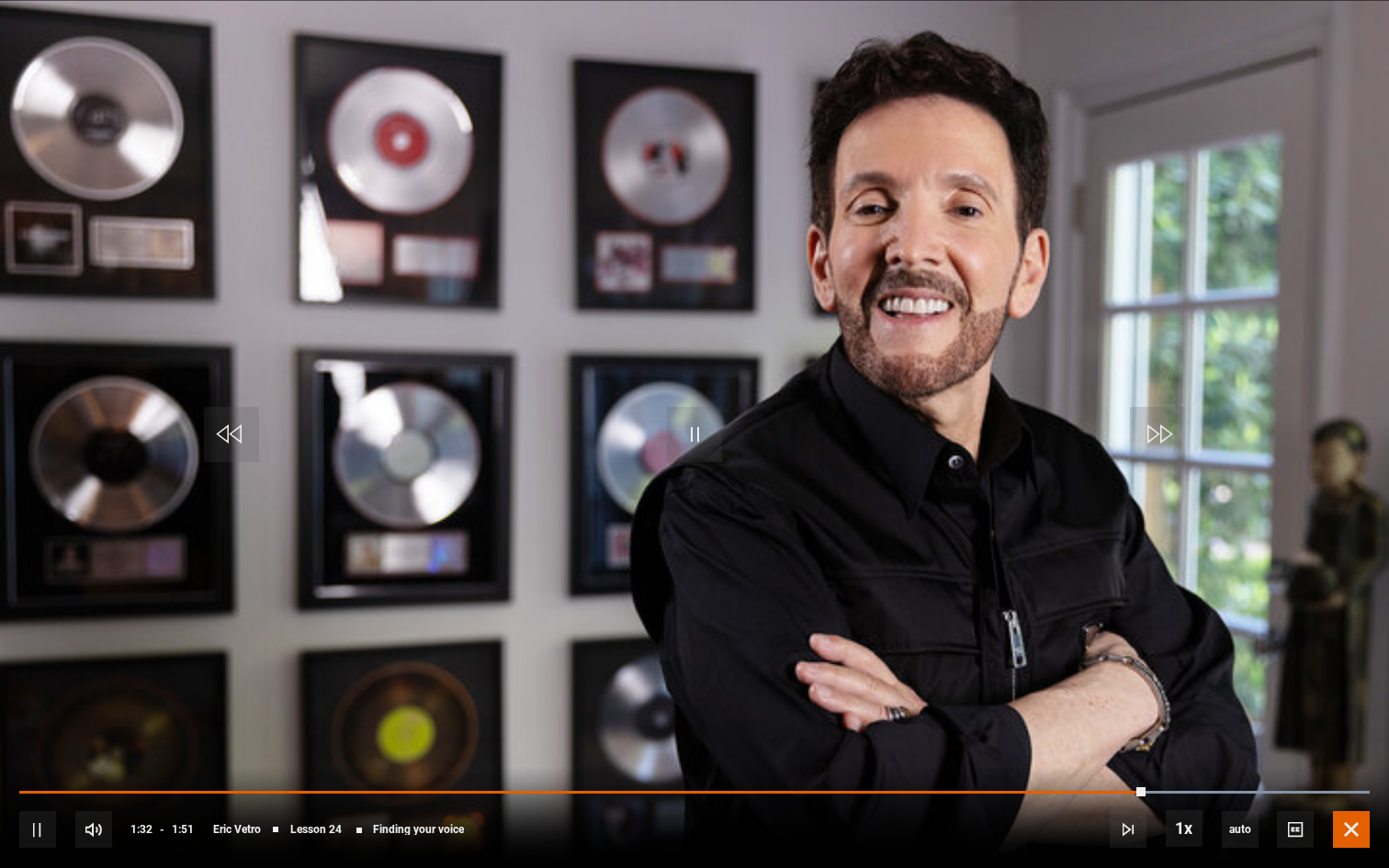 click at bounding box center (1351, 829) 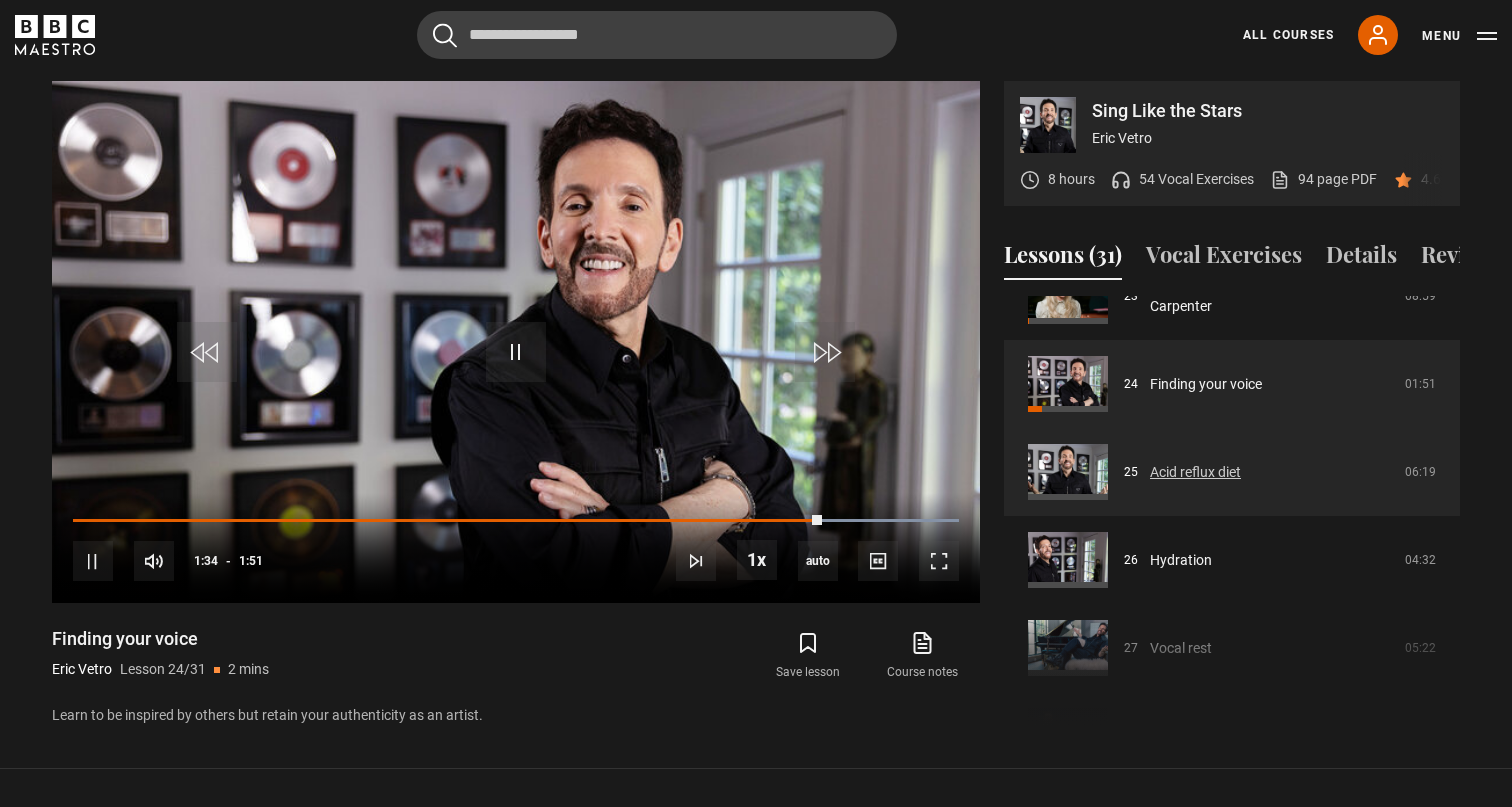 click on "Acid reflux diet" at bounding box center [1195, 472] 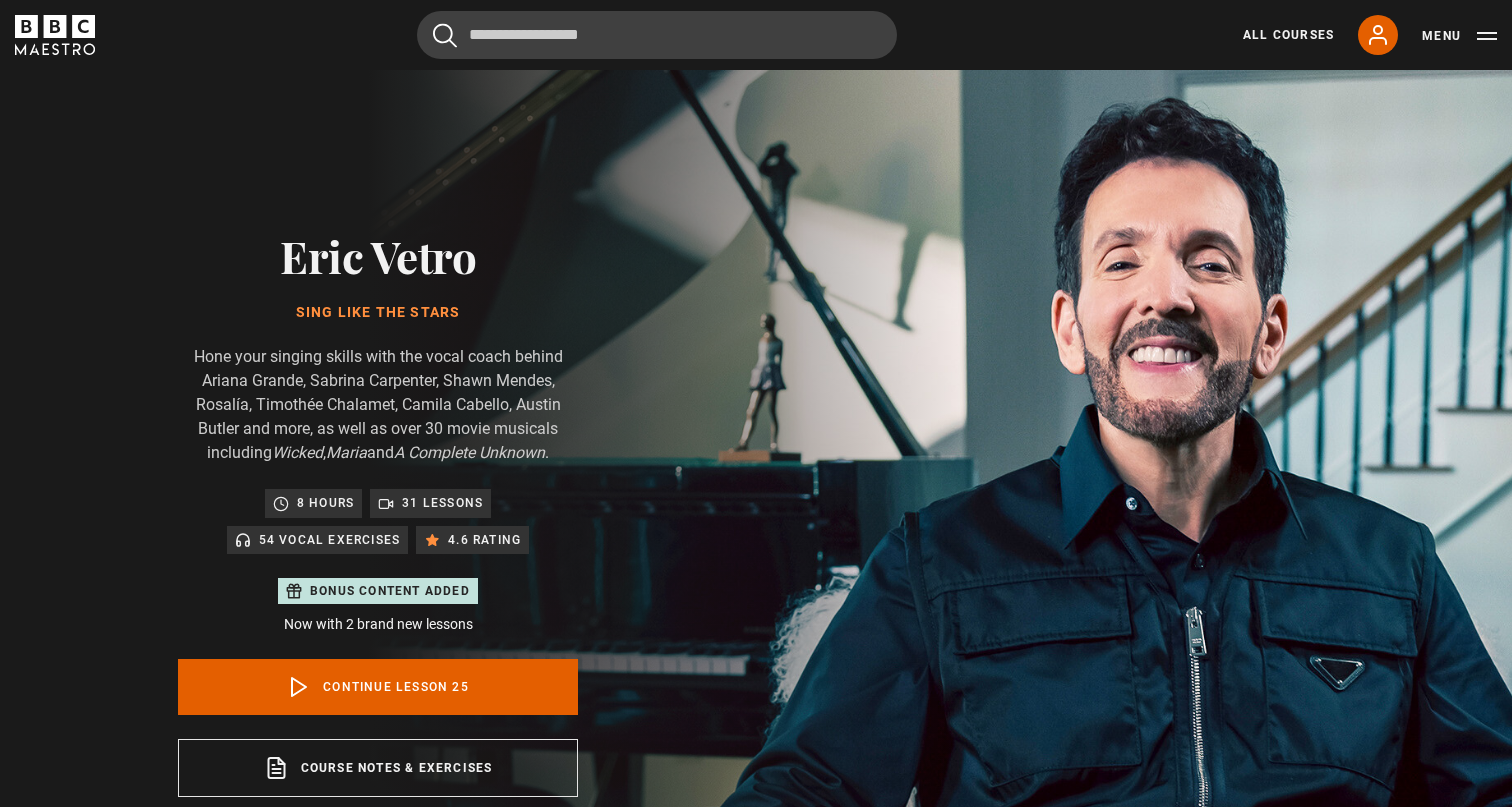scroll, scrollTop: 956, scrollLeft: 0, axis: vertical 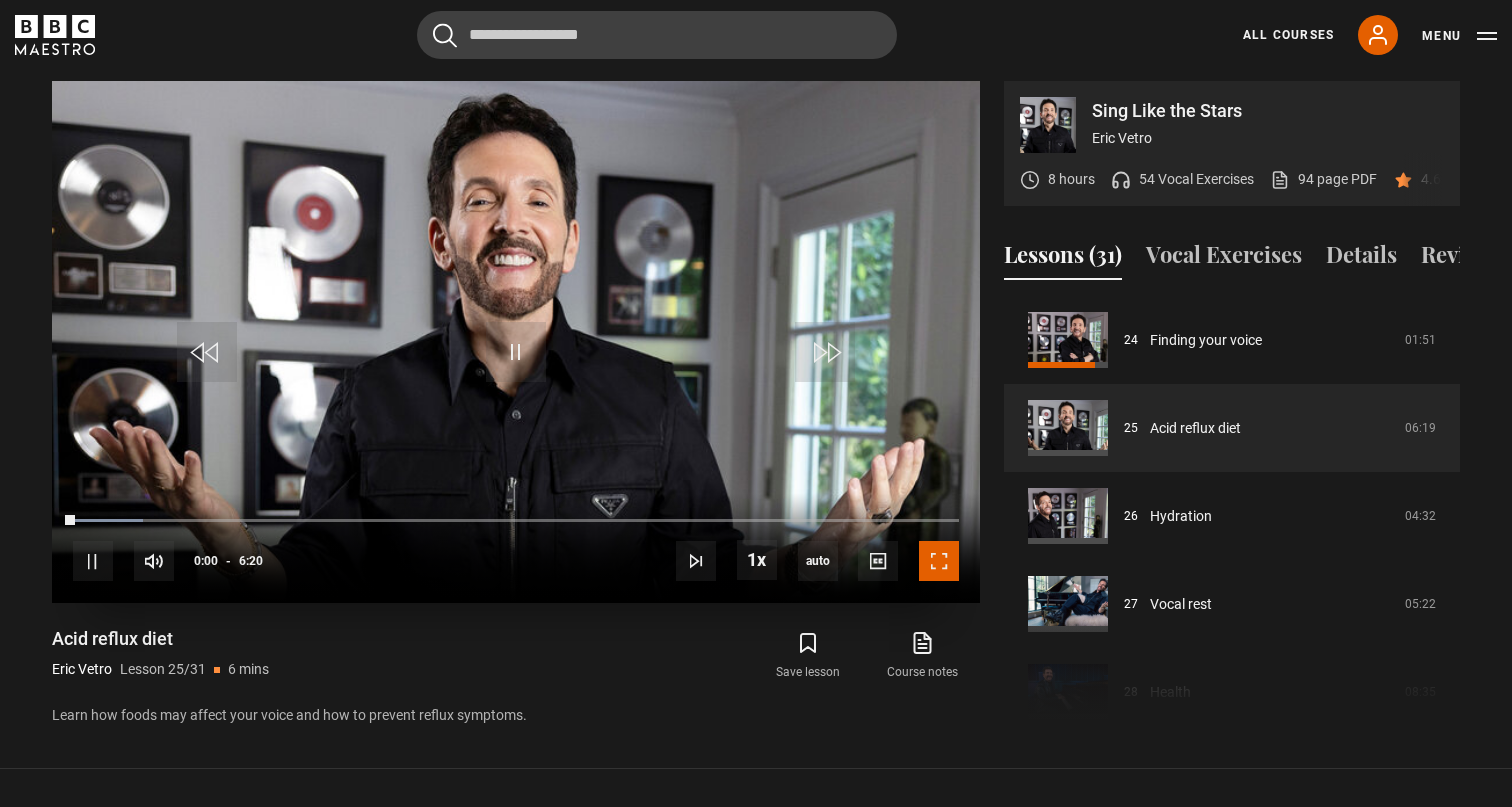 click at bounding box center [939, 561] 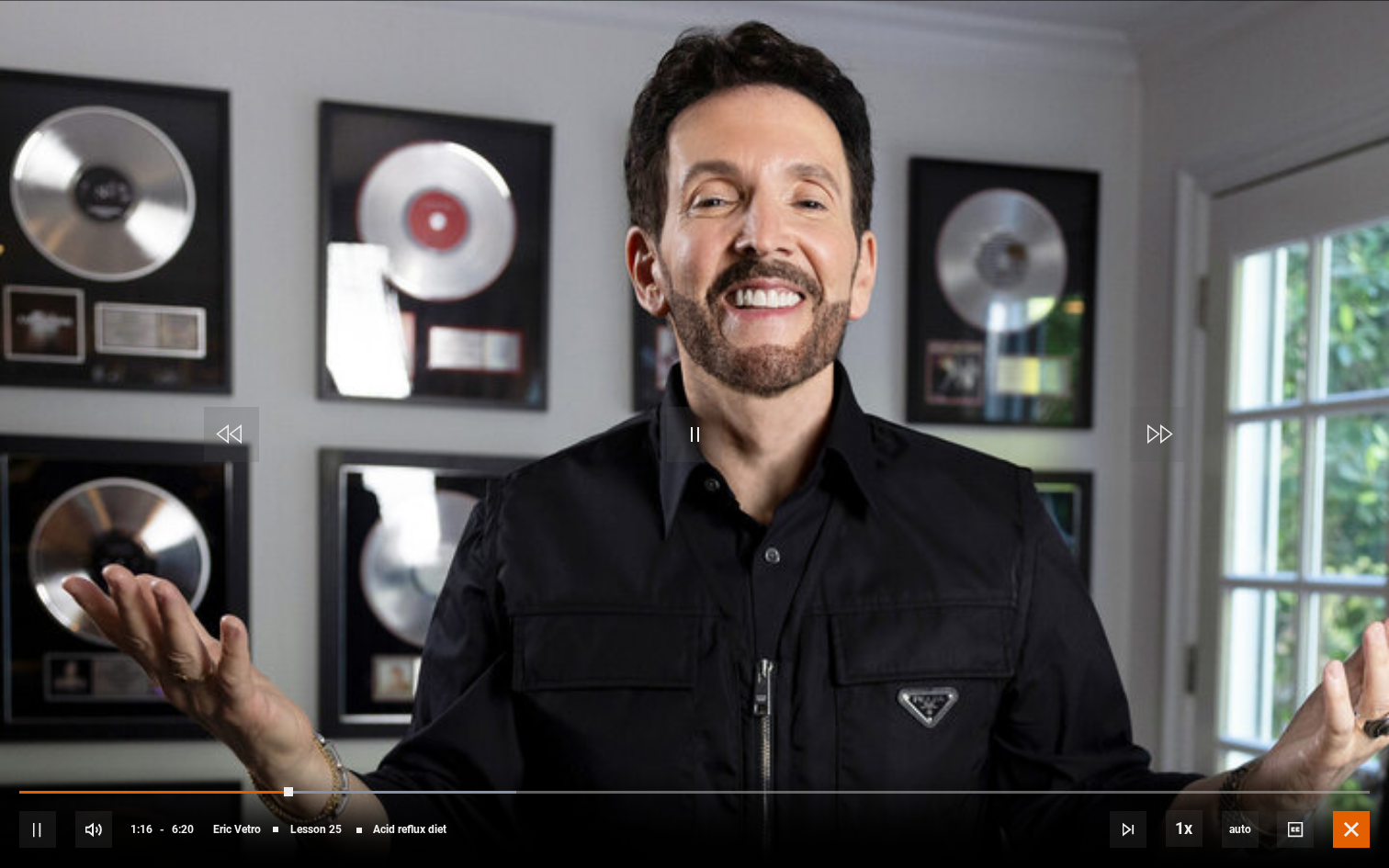 click at bounding box center [1351, 829] 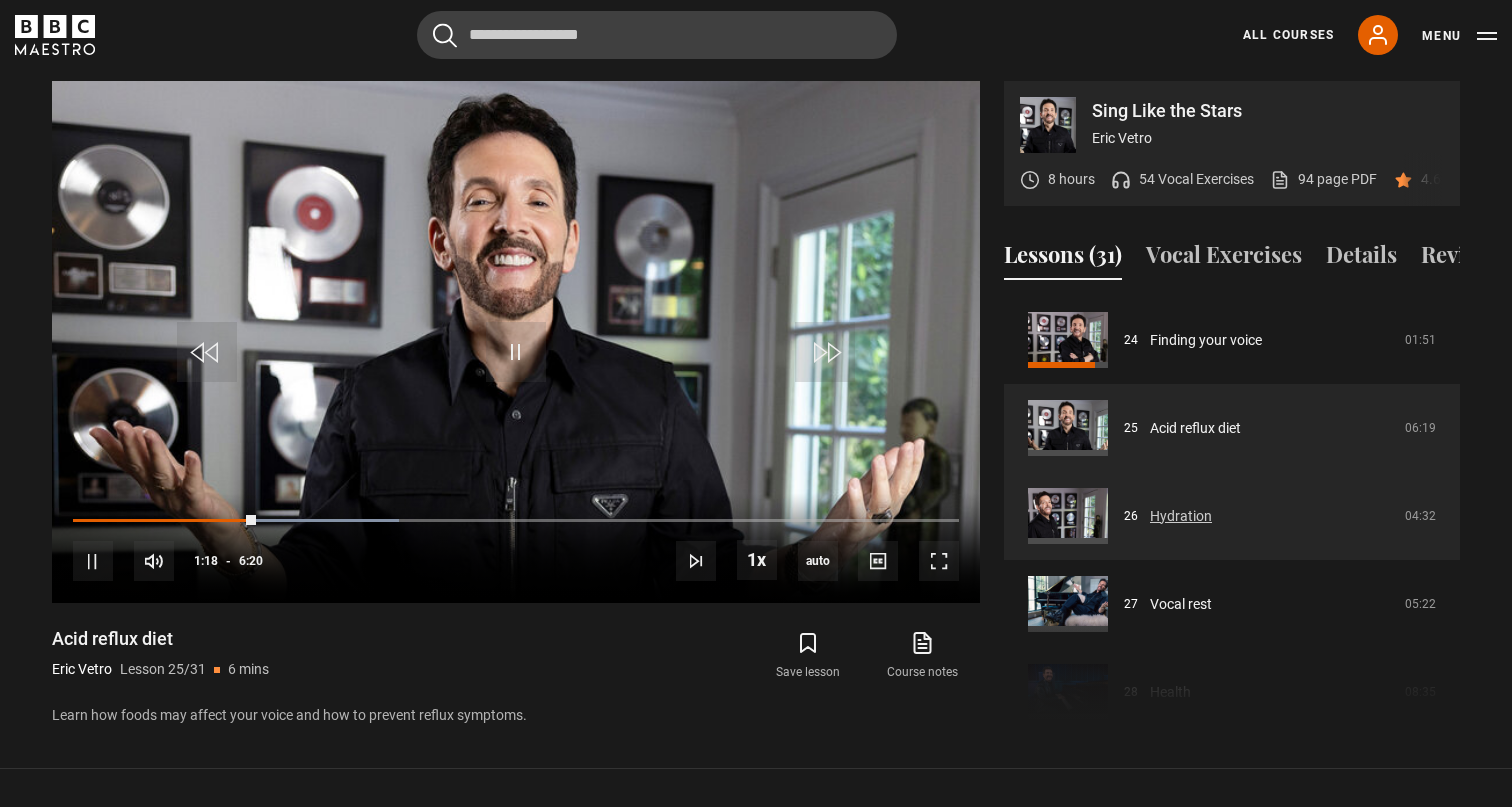 click on "Hydration" at bounding box center (1181, 516) 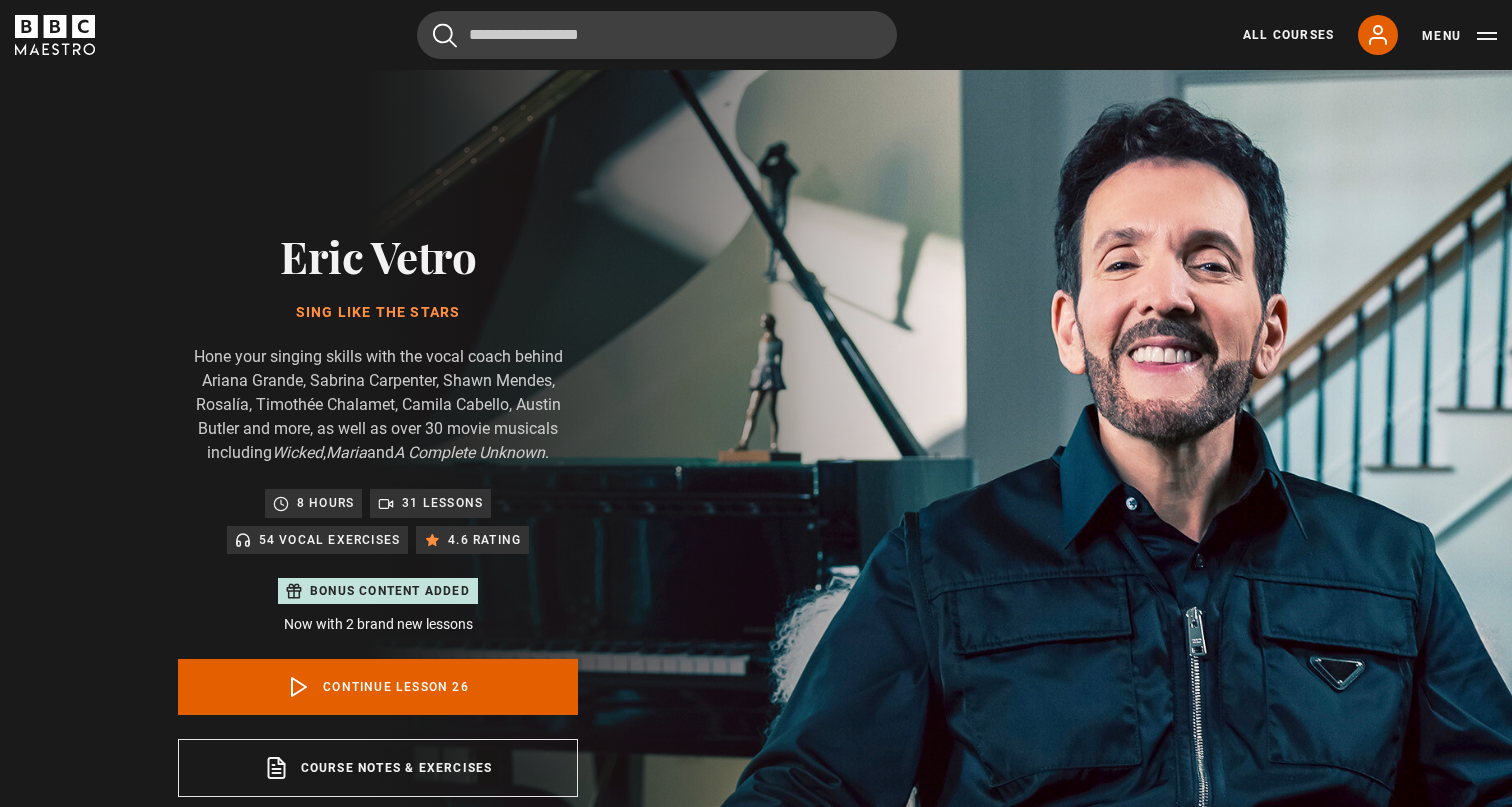 scroll, scrollTop: 956, scrollLeft: 0, axis: vertical 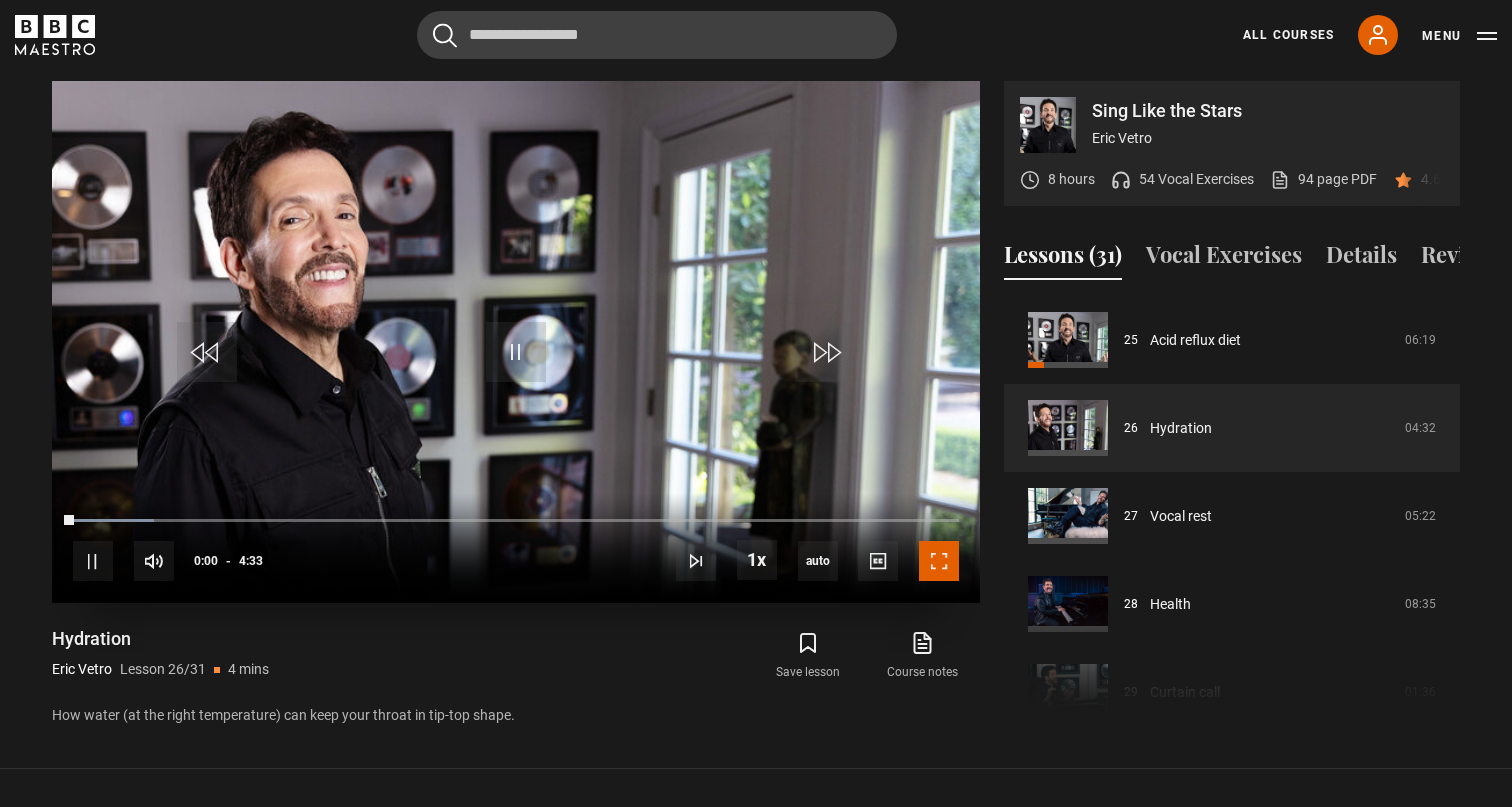 click at bounding box center [939, 561] 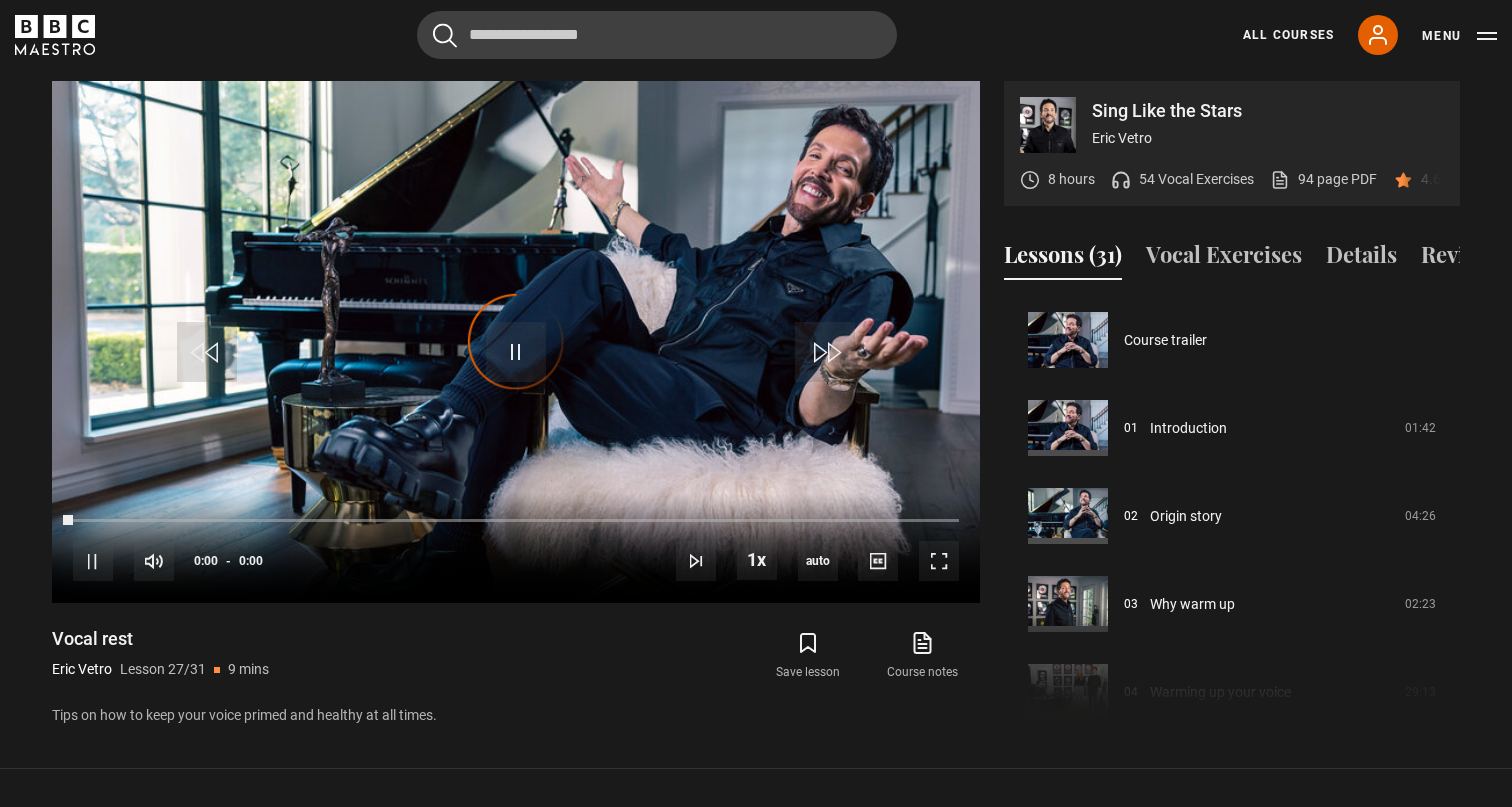 scroll, scrollTop: 2288, scrollLeft: 0, axis: vertical 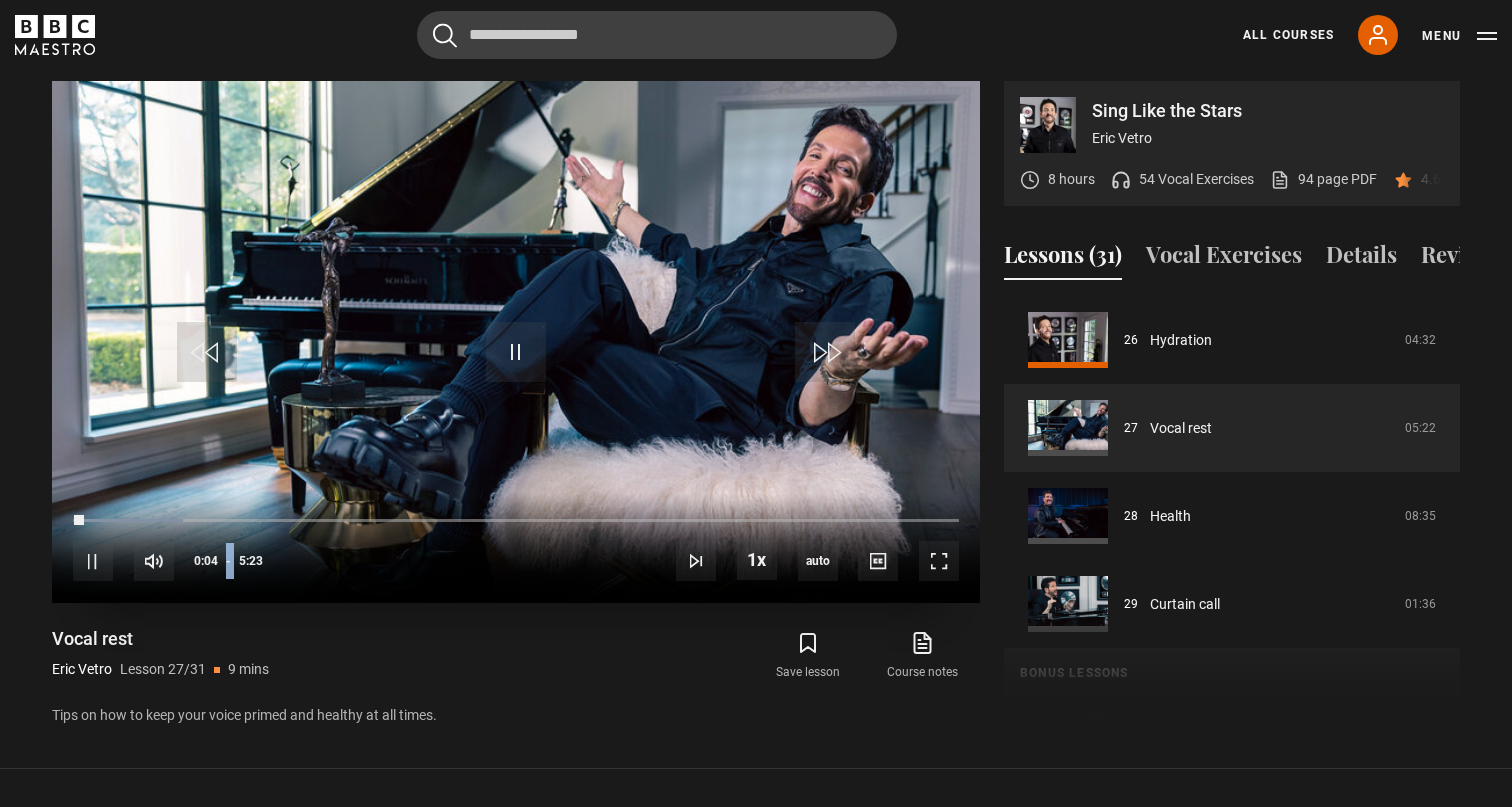 drag, startPoint x: 785, startPoint y: 518, endPoint x: 881, endPoint y: 559, distance: 104.388695 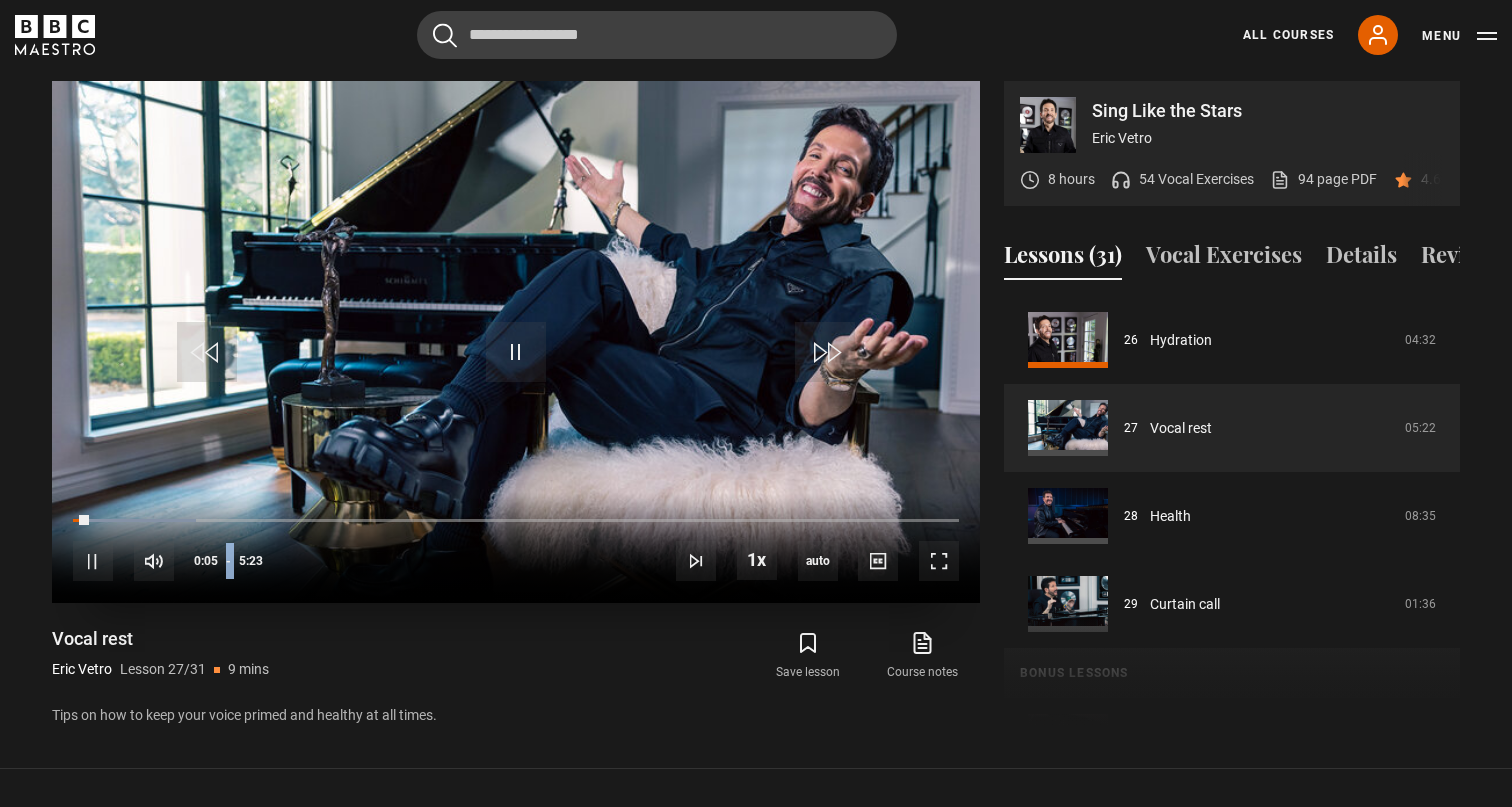 click at bounding box center (939, 561) 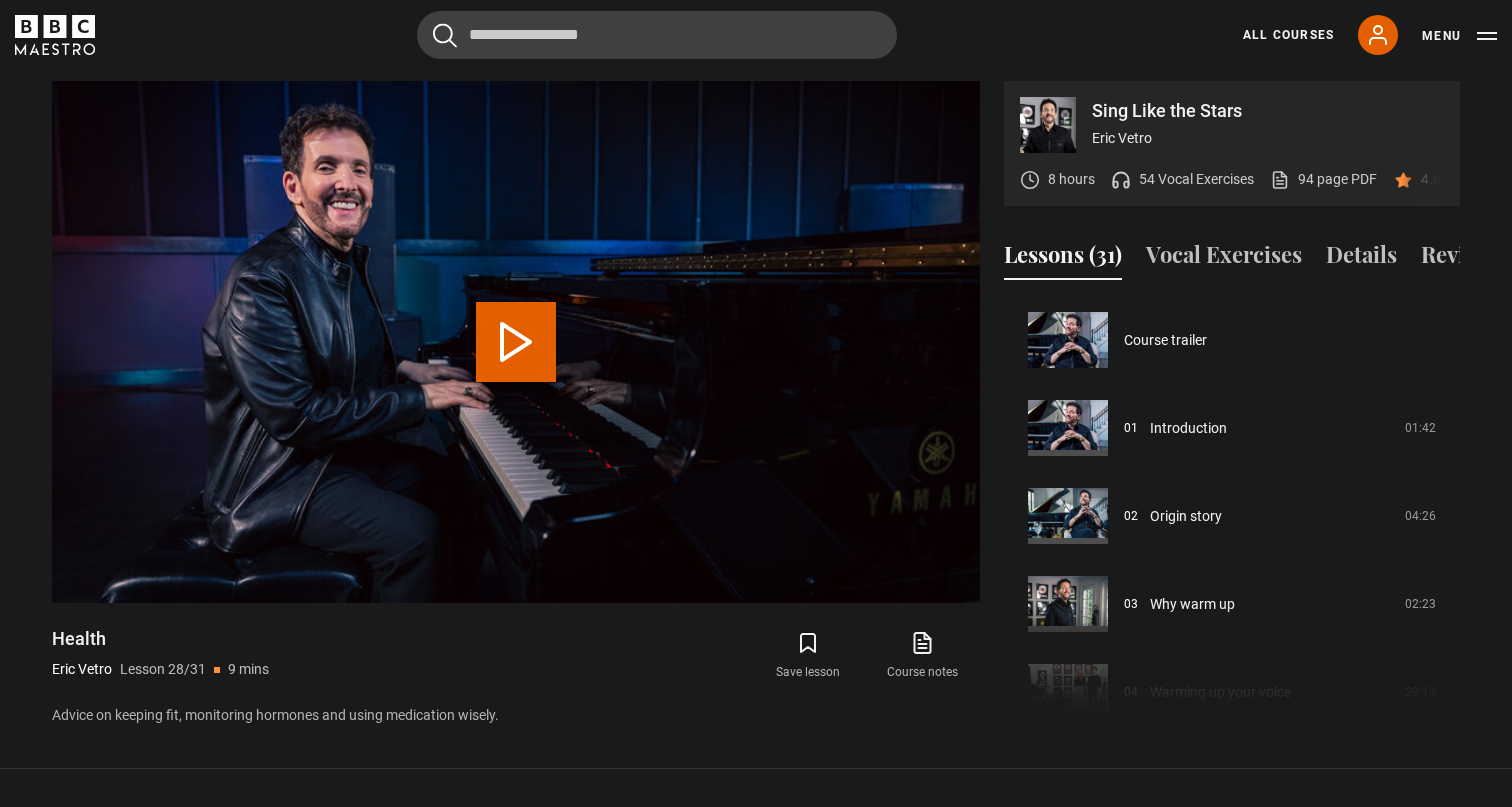 scroll, scrollTop: 2376, scrollLeft: 0, axis: vertical 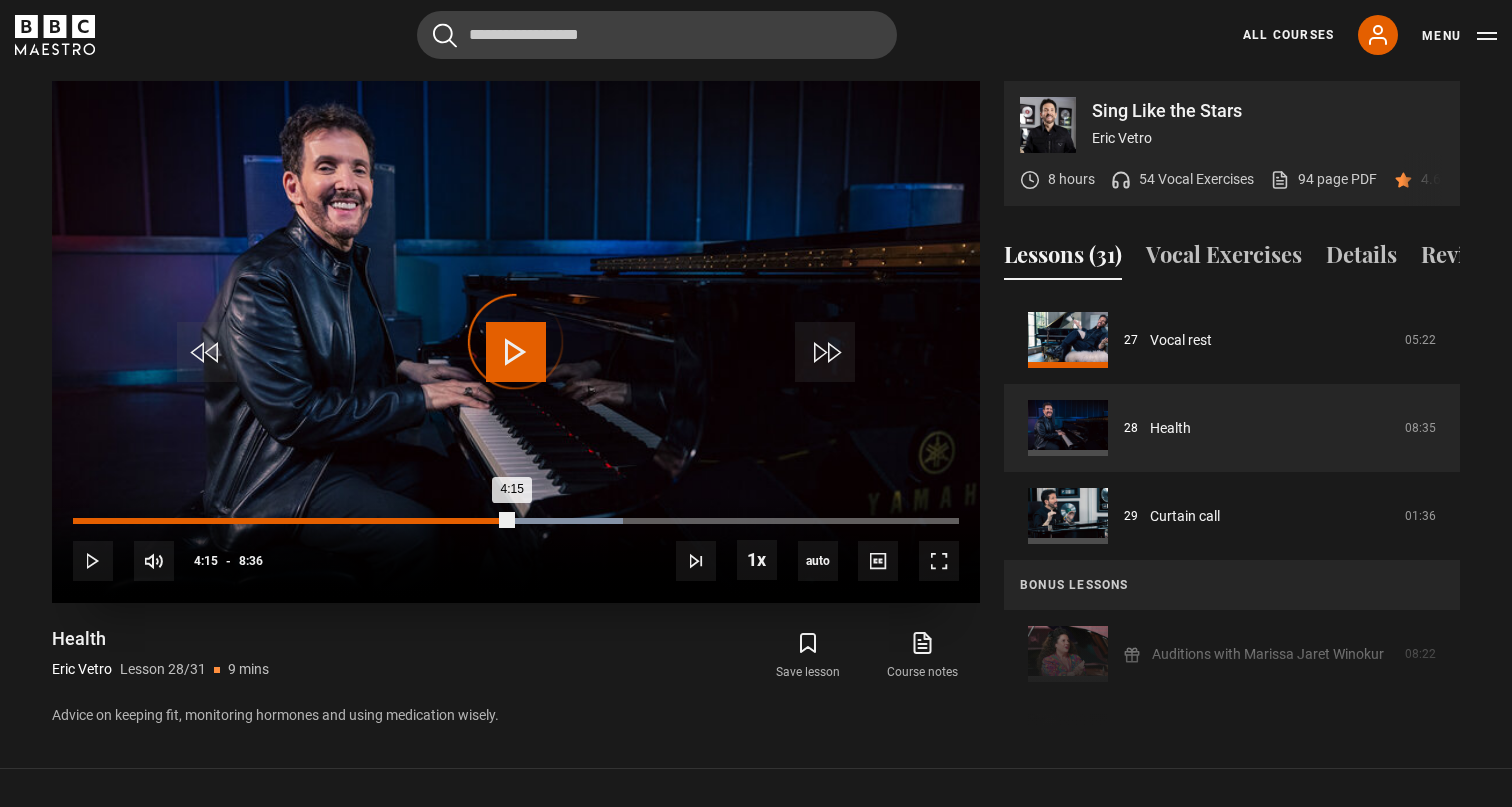 click on "4:15" at bounding box center (292, 521) 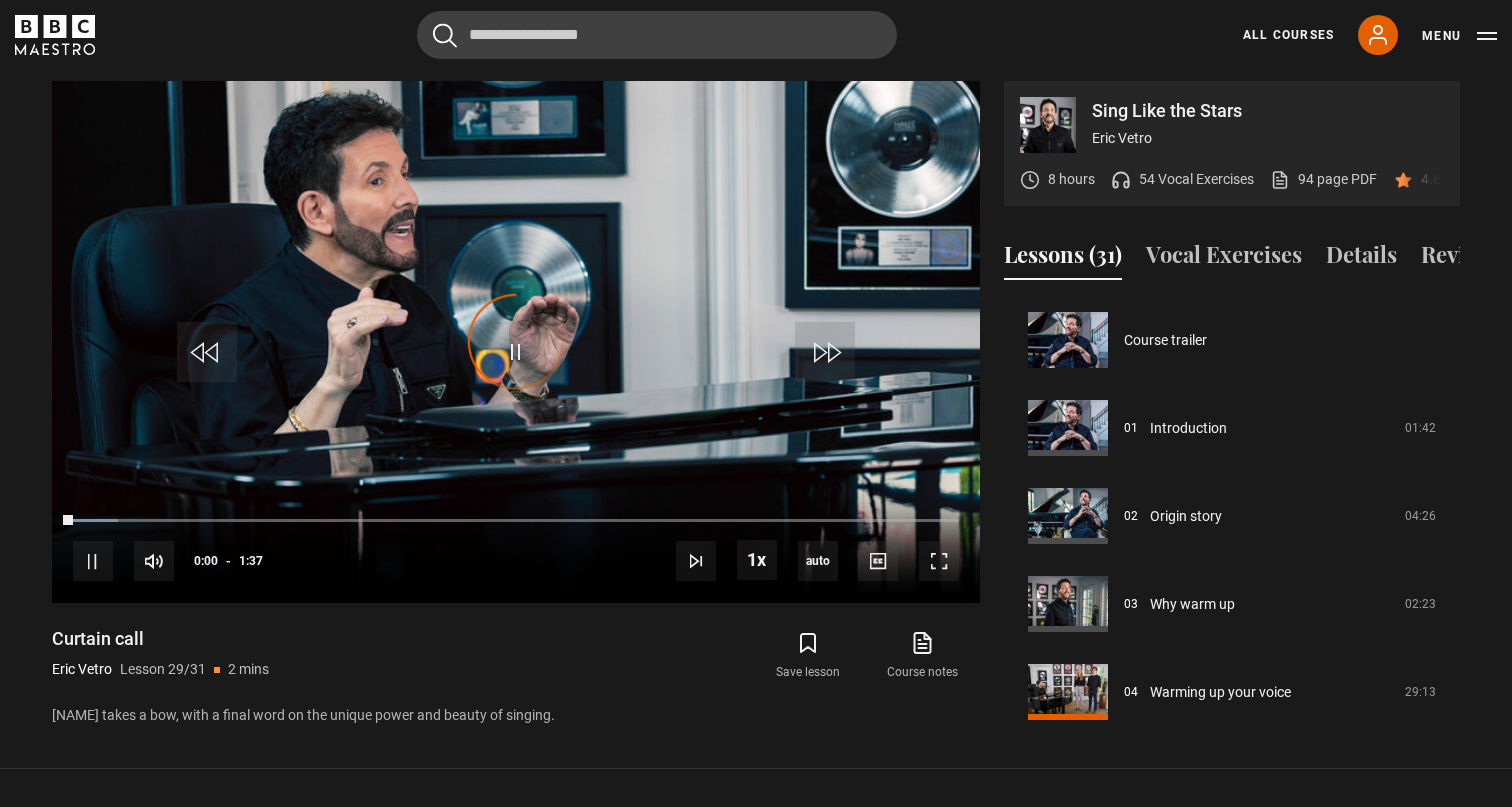 scroll, scrollTop: 2434, scrollLeft: 0, axis: vertical 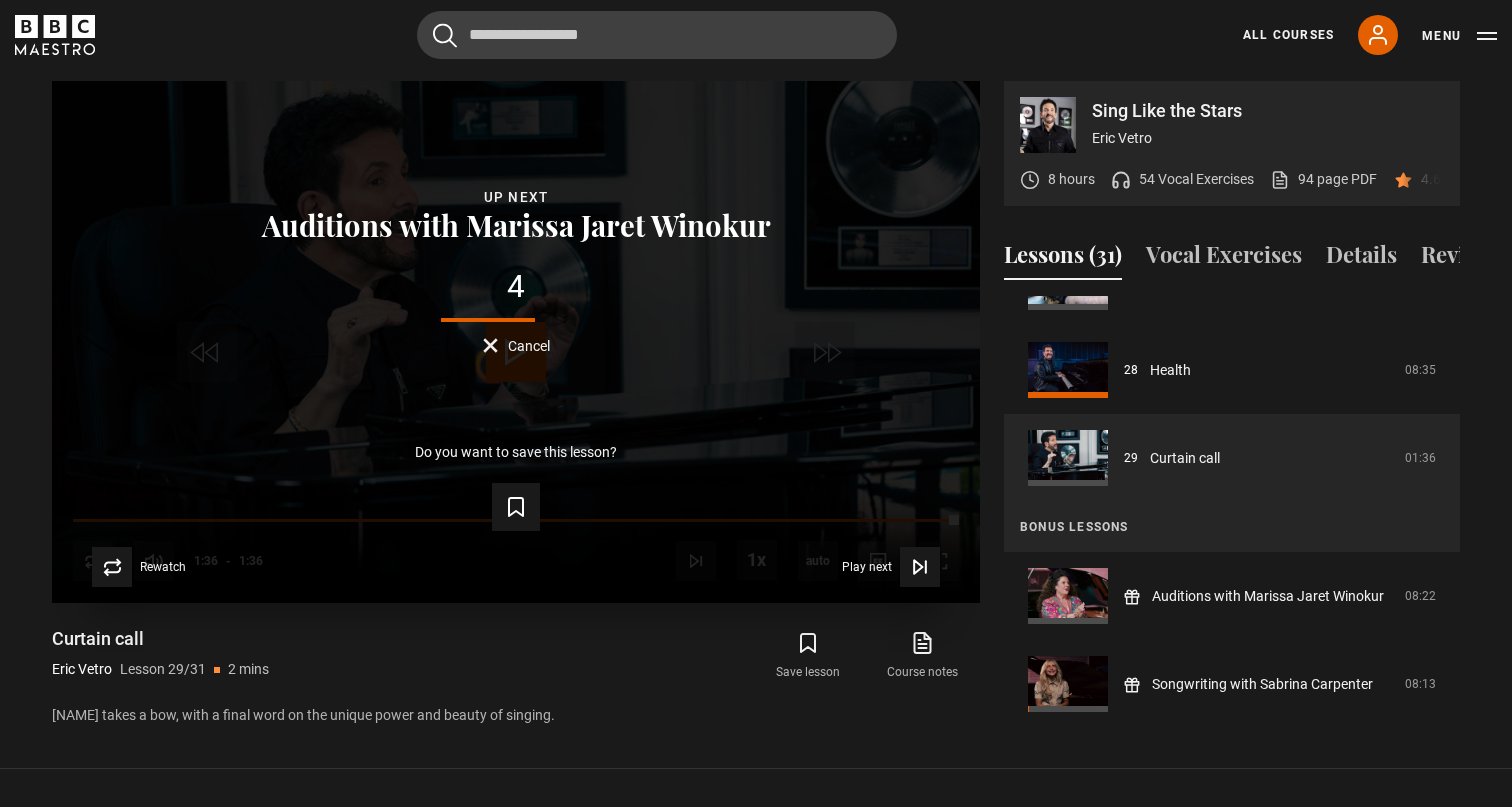 click on "Cancel" at bounding box center [516, 345] 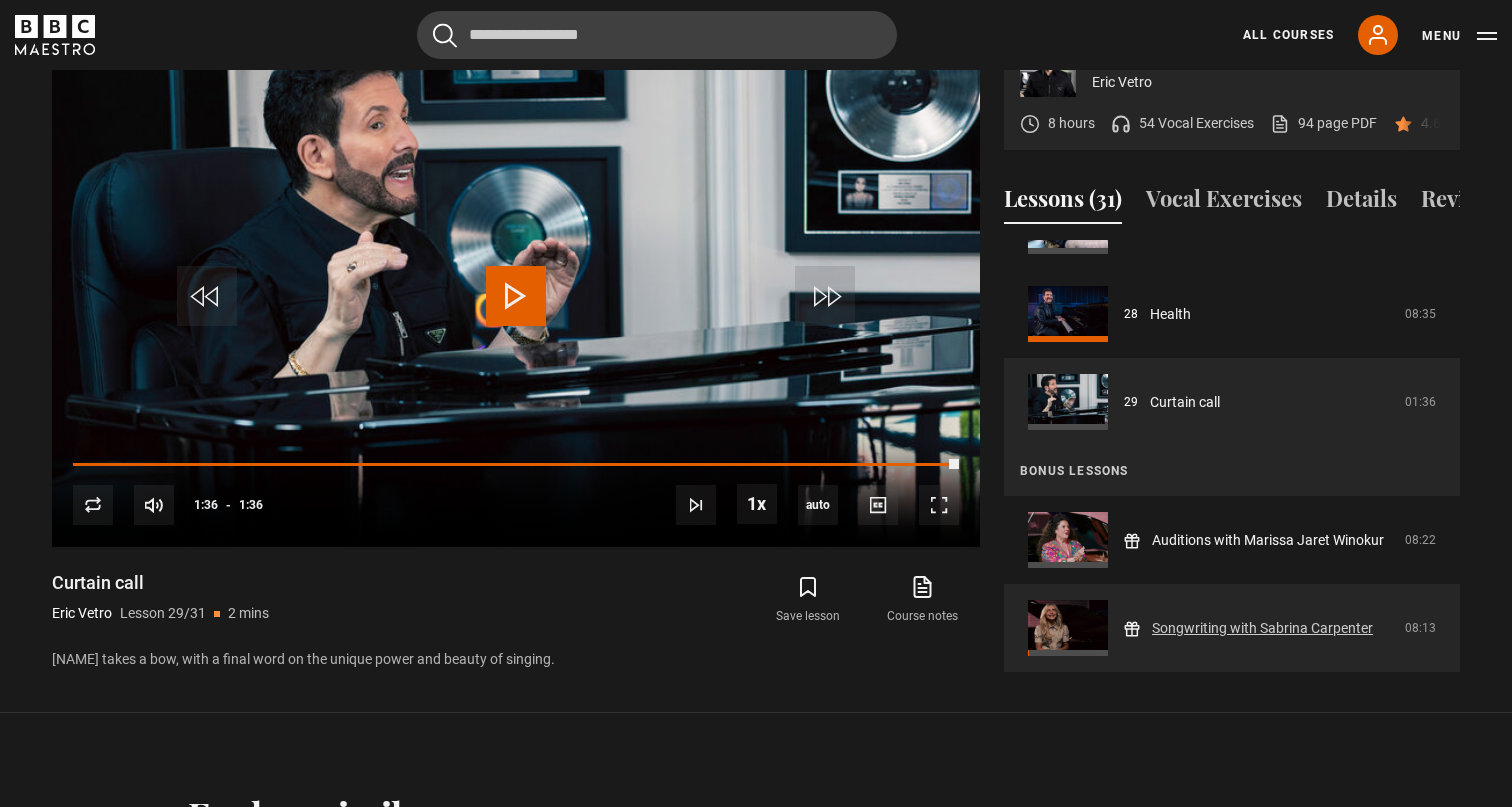 scroll, scrollTop: 907, scrollLeft: 0, axis: vertical 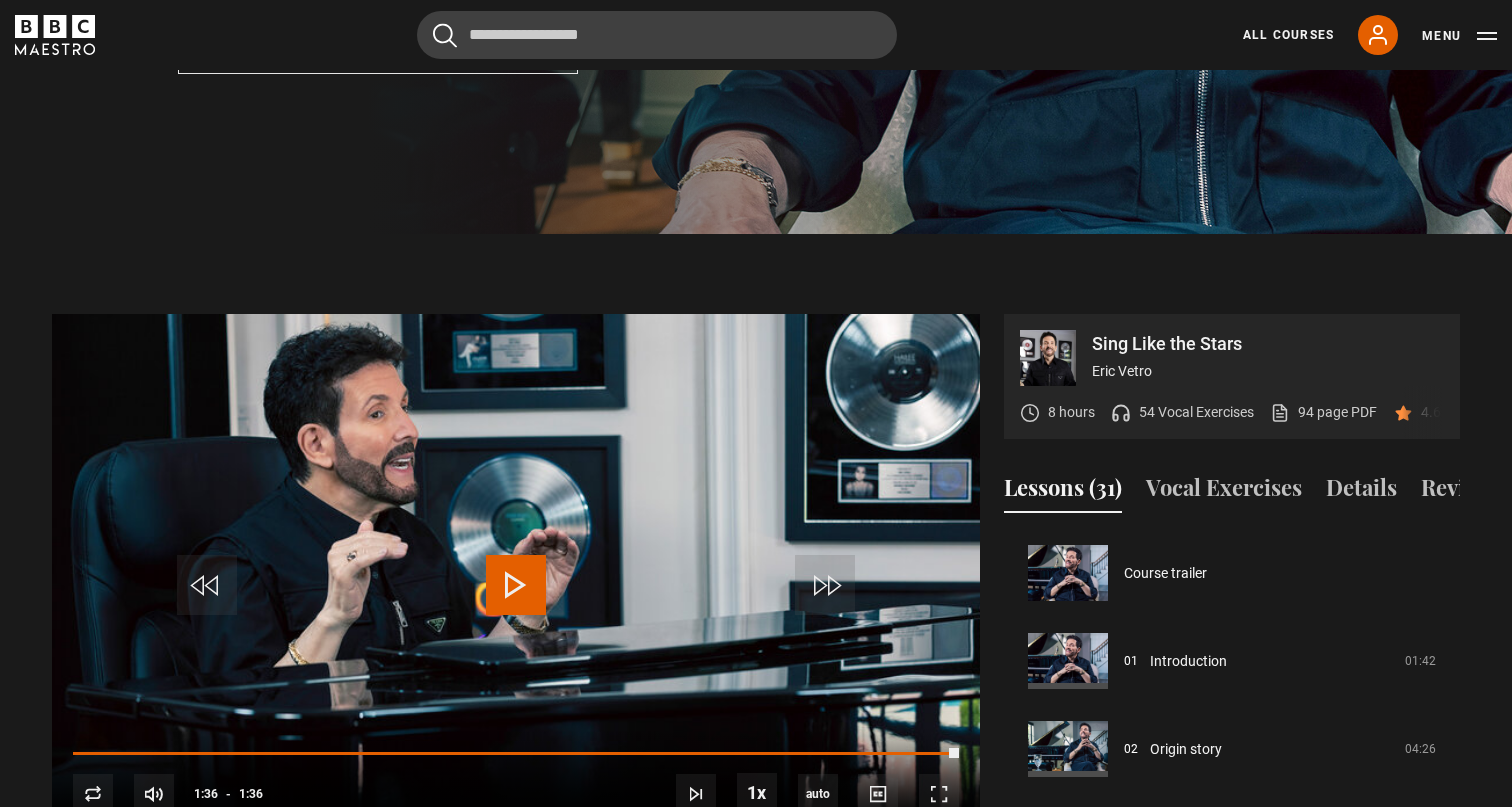 click on "54 Vocal Exercises" at bounding box center [1196, 412] 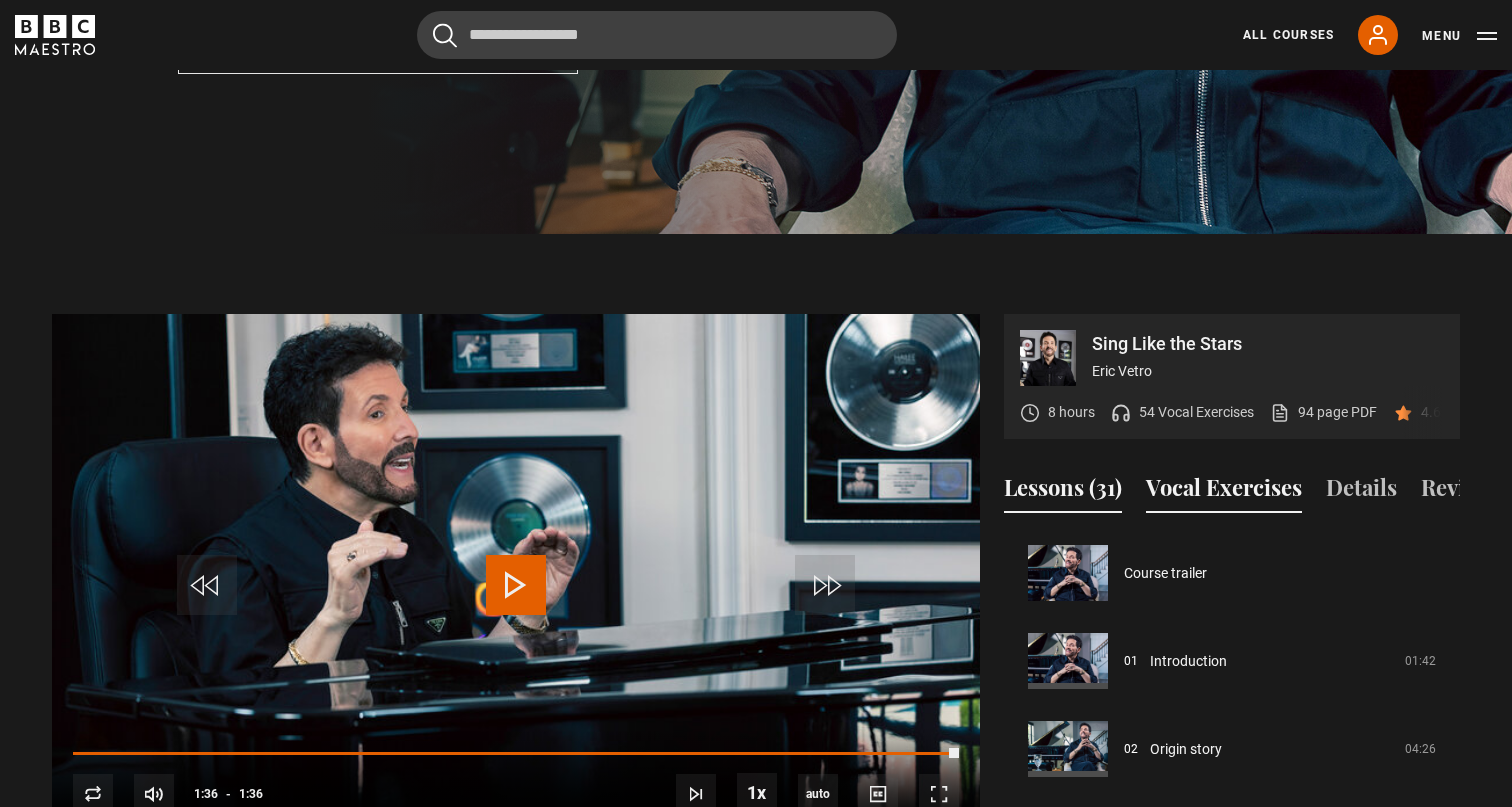 click on "Vocal Exercises" at bounding box center [1224, 492] 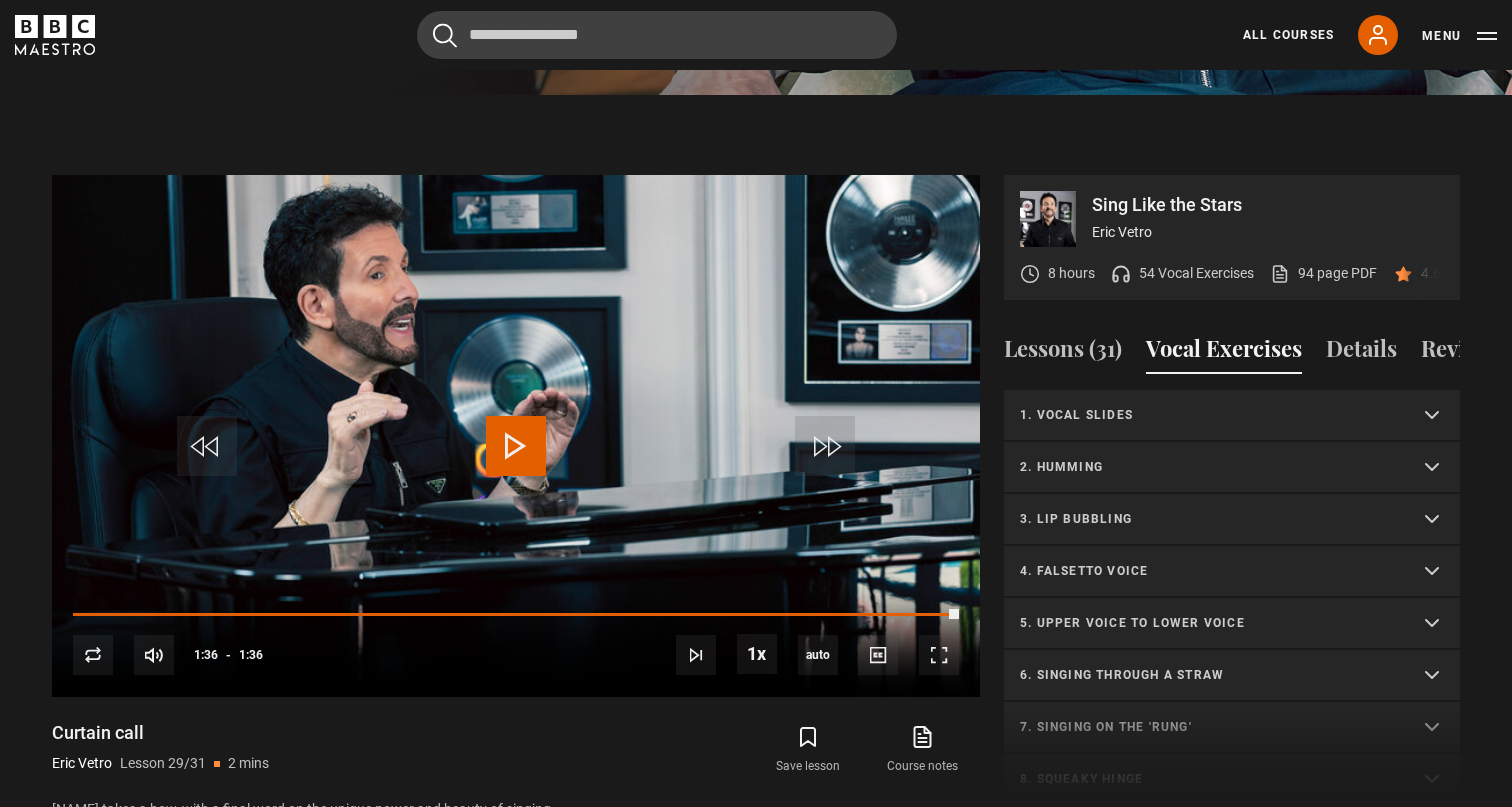 scroll, scrollTop: 901, scrollLeft: 0, axis: vertical 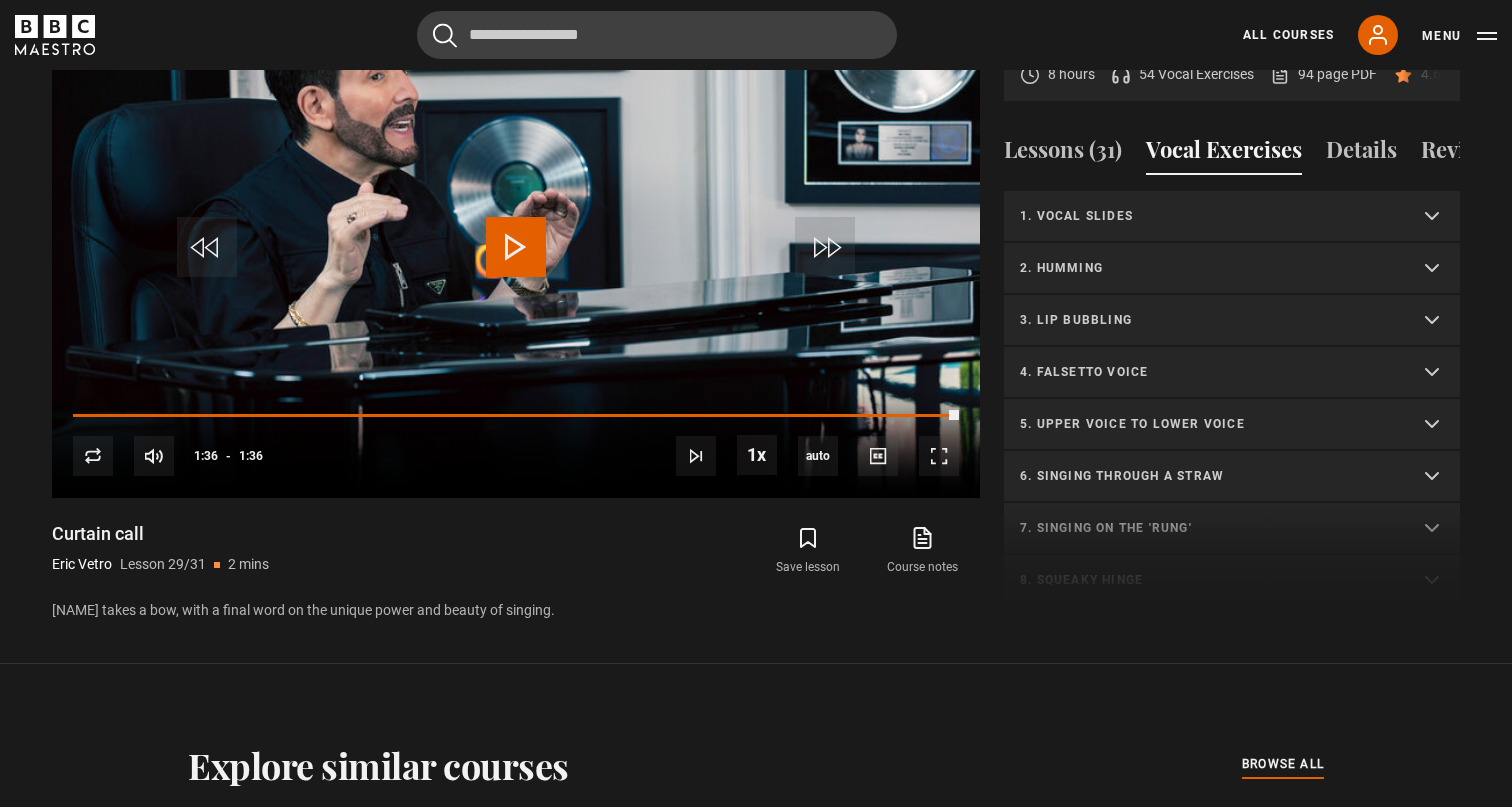 click on "1. Vocal slides" at bounding box center [1232, 217] 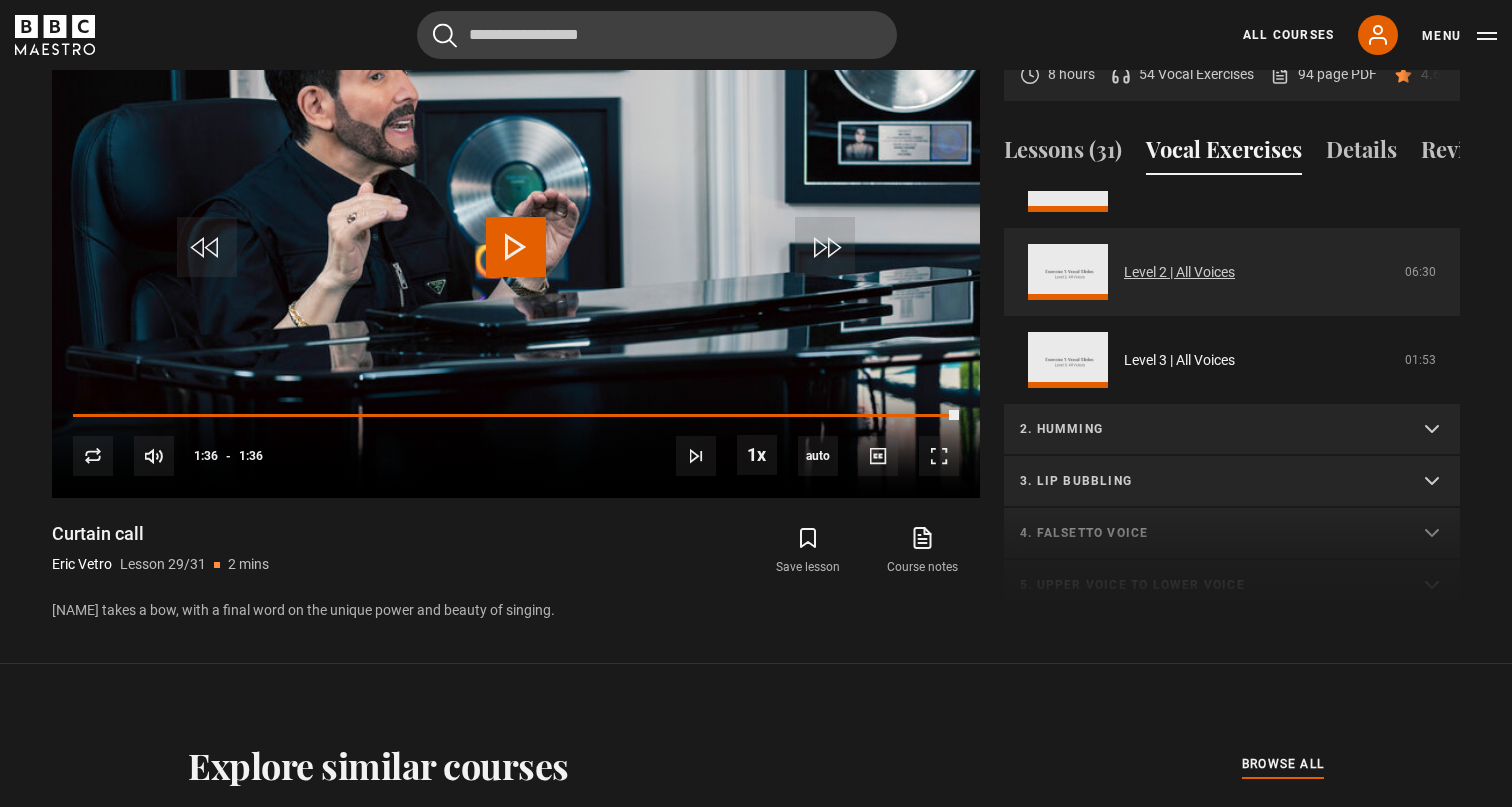 scroll, scrollTop: 108, scrollLeft: 0, axis: vertical 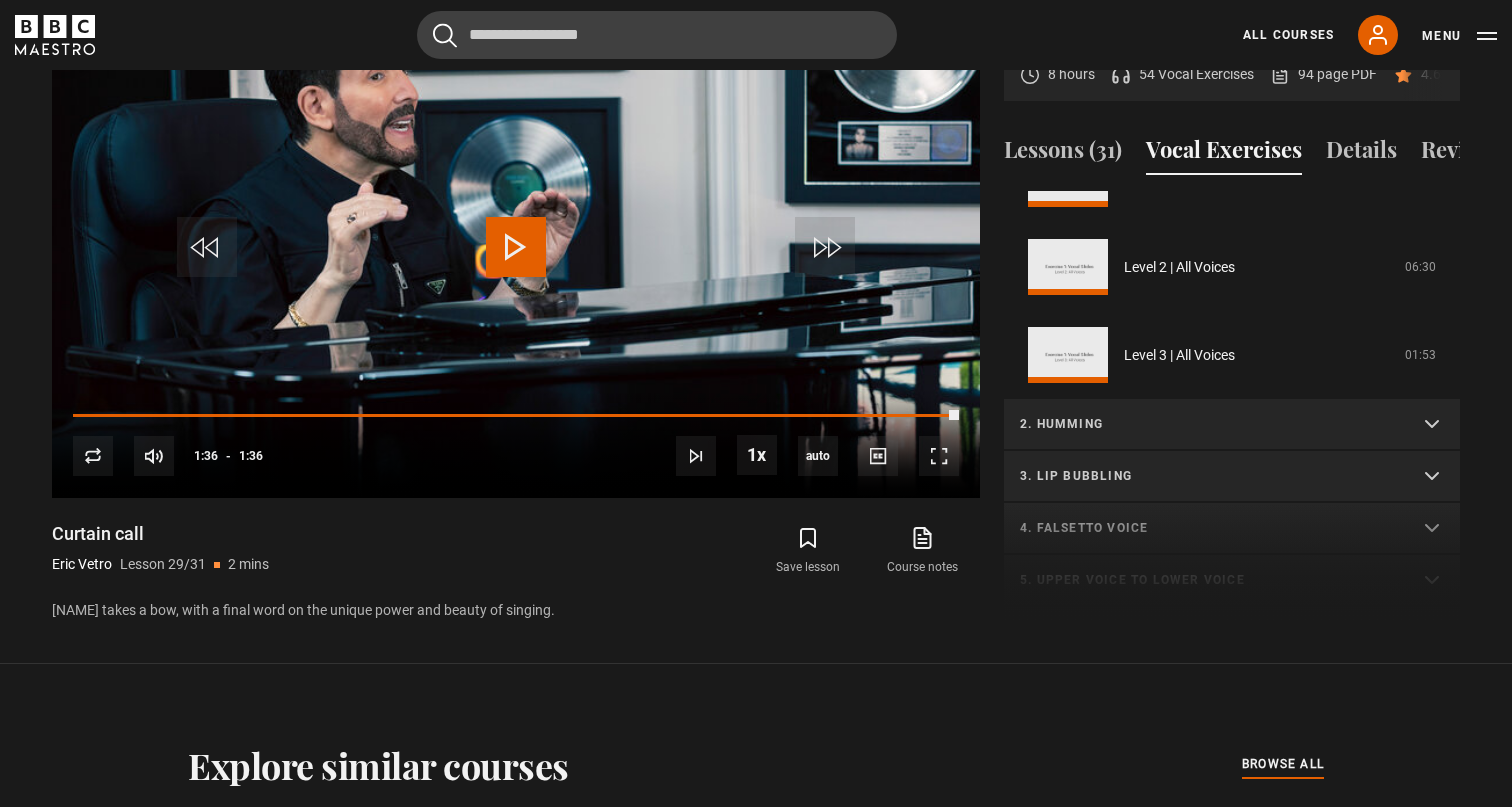 click on "2. Humming" at bounding box center [1232, 425] 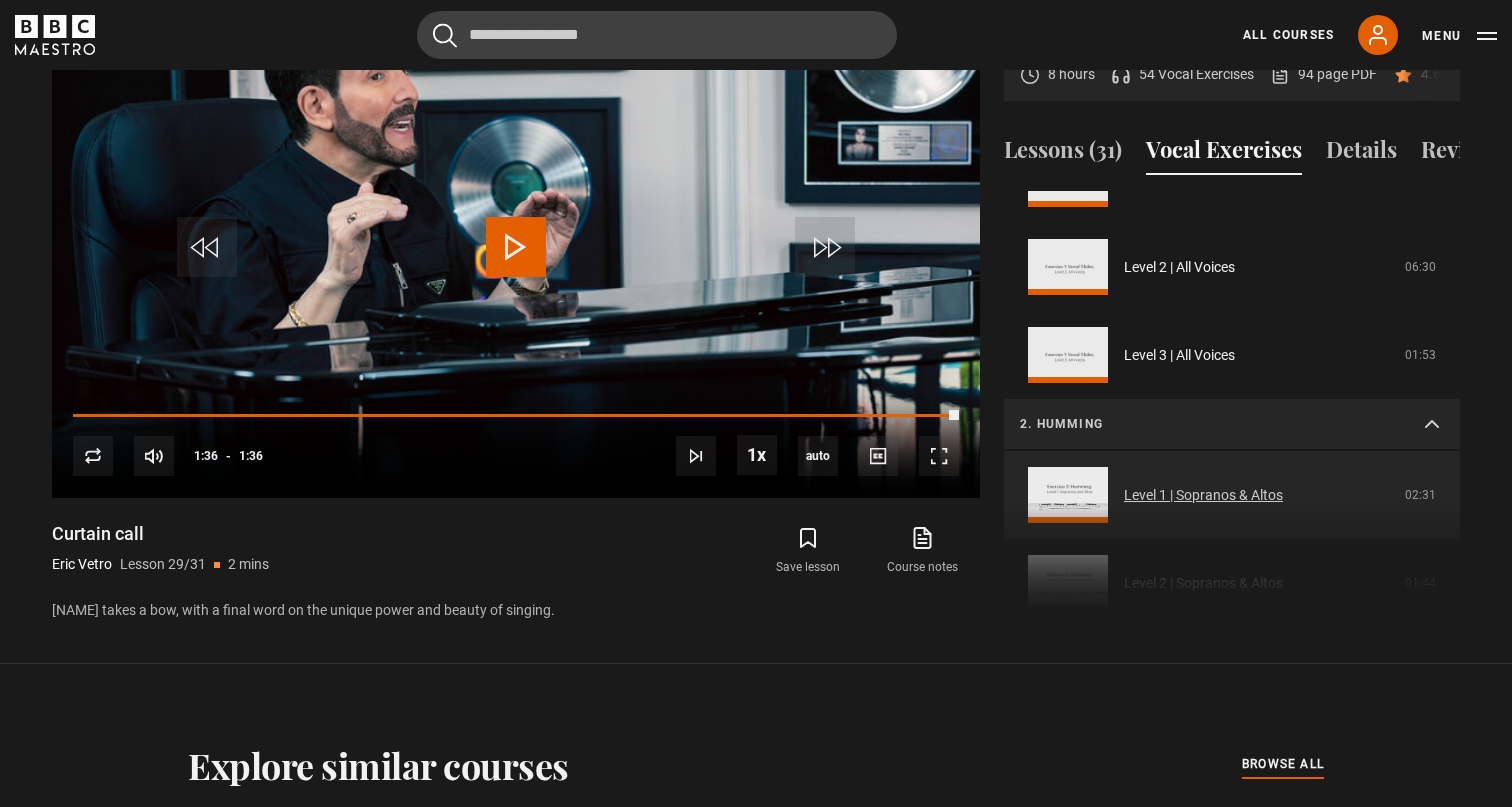 scroll, scrollTop: 0, scrollLeft: 0, axis: both 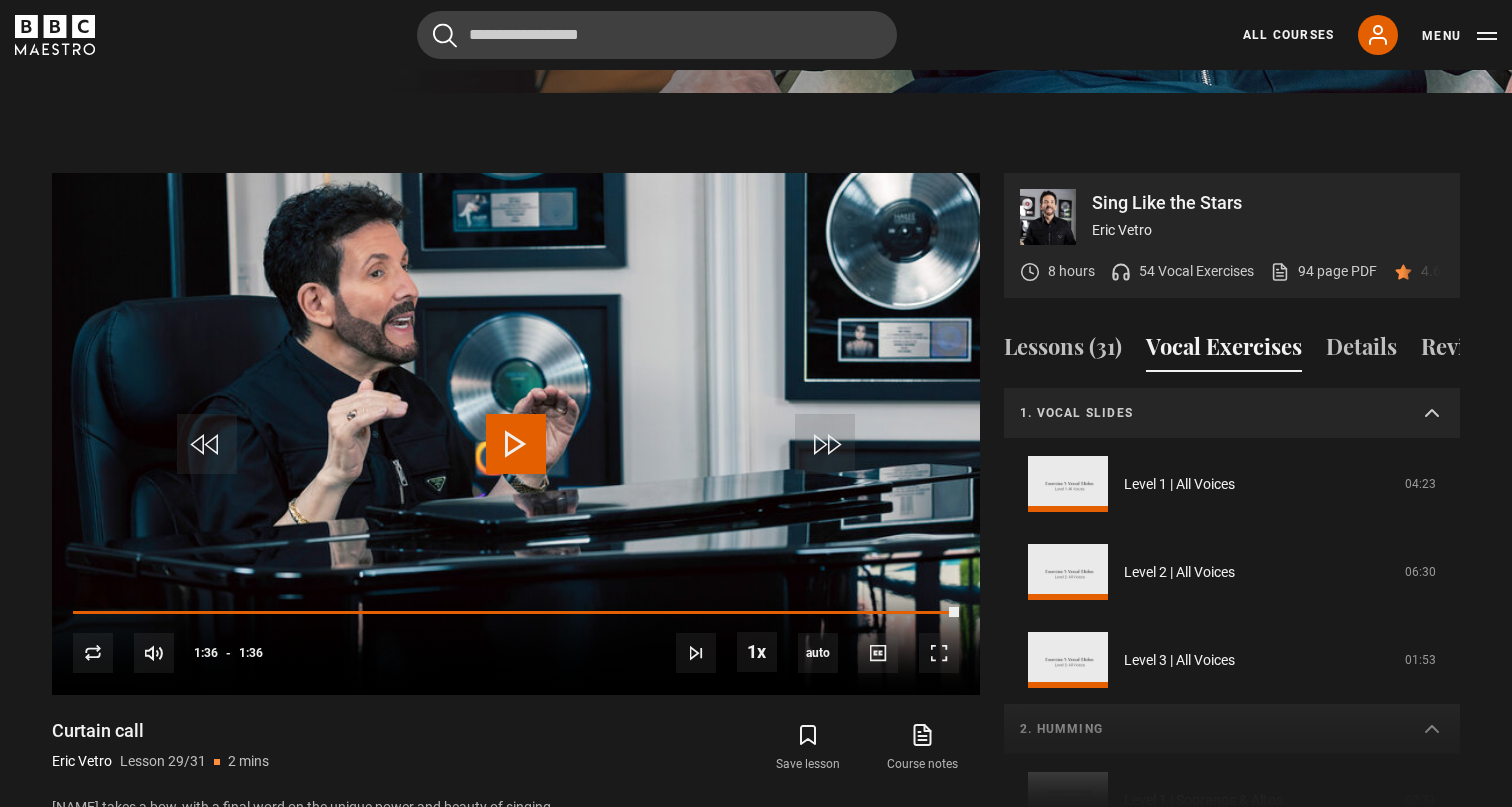 click on "1. Vocal slides" at bounding box center (1208, 413) 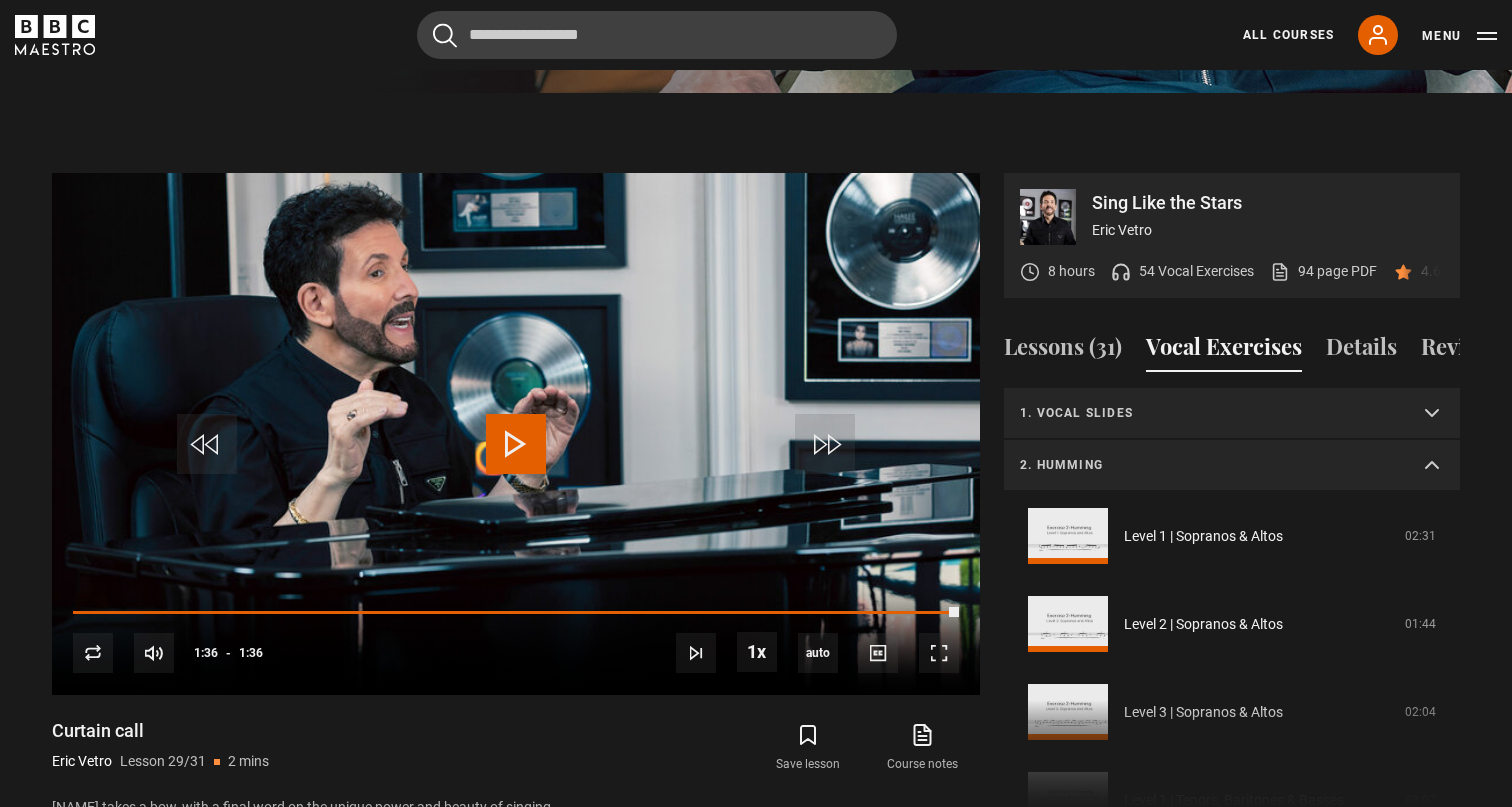 click on "2. Humming" at bounding box center (1232, 466) 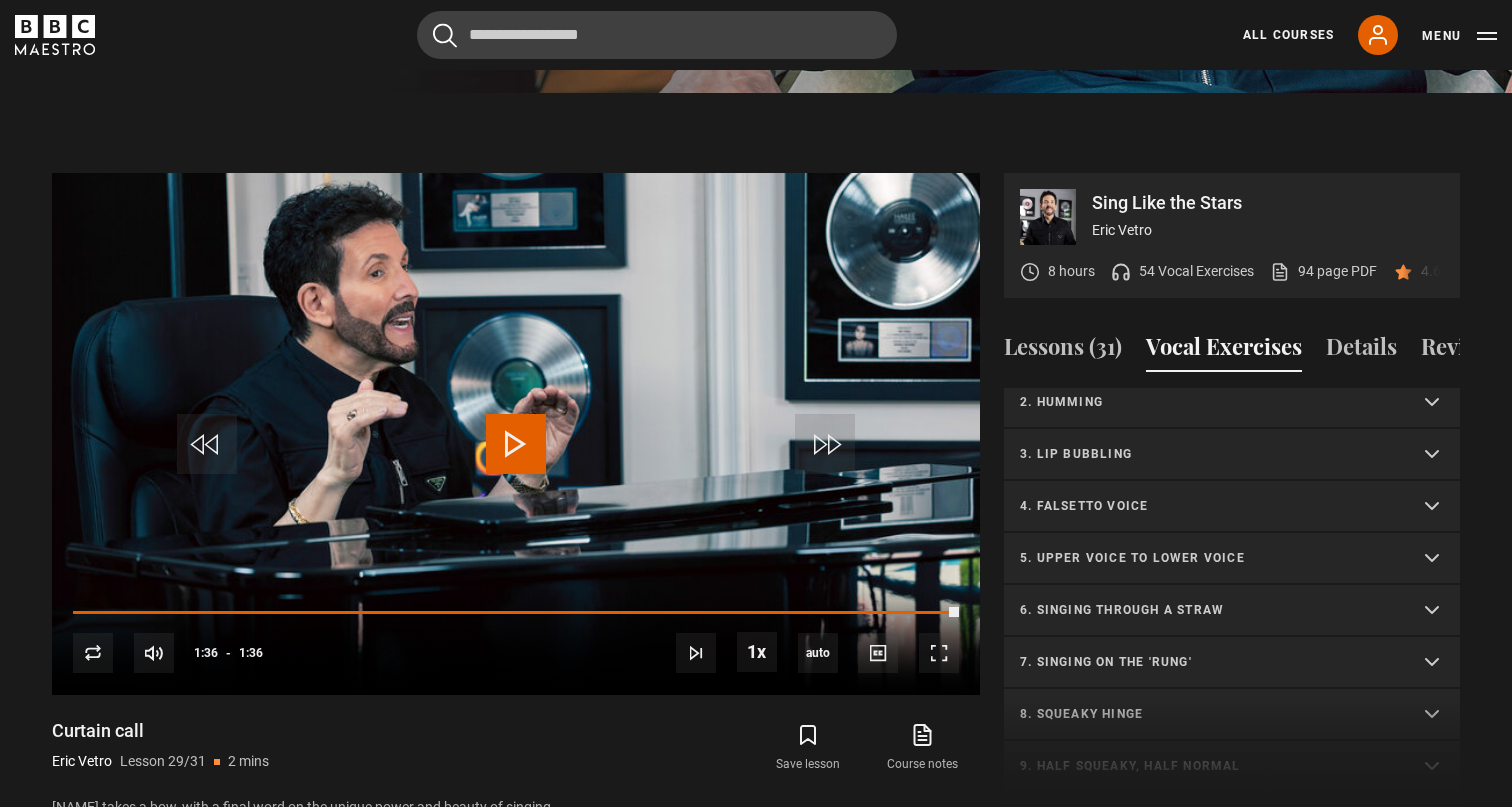 click on "3. Lip bubbling" at bounding box center [1208, 454] 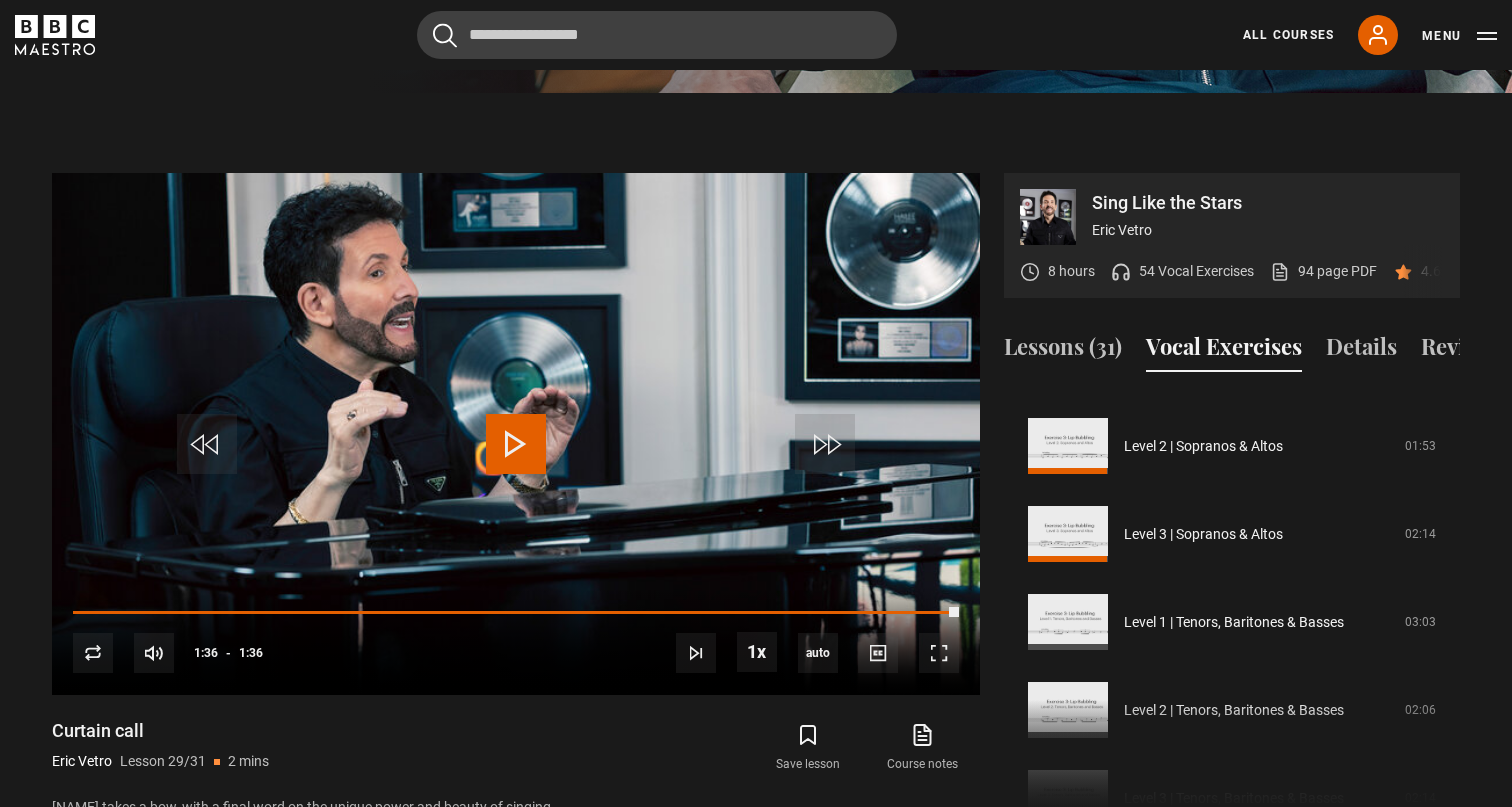 scroll, scrollTop: 222, scrollLeft: 0, axis: vertical 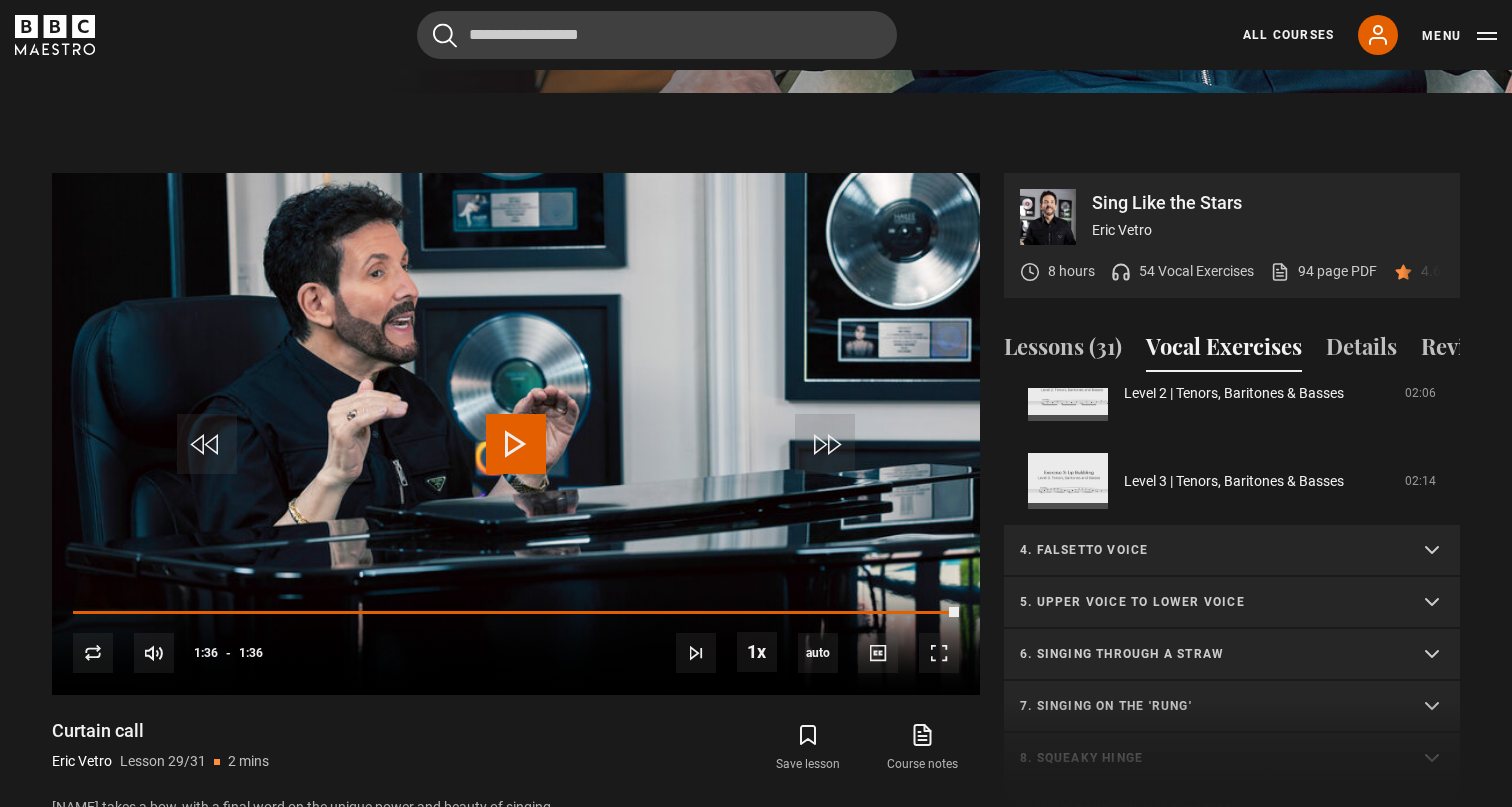 click on "4. Falsetto voice" at bounding box center (1232, 551) 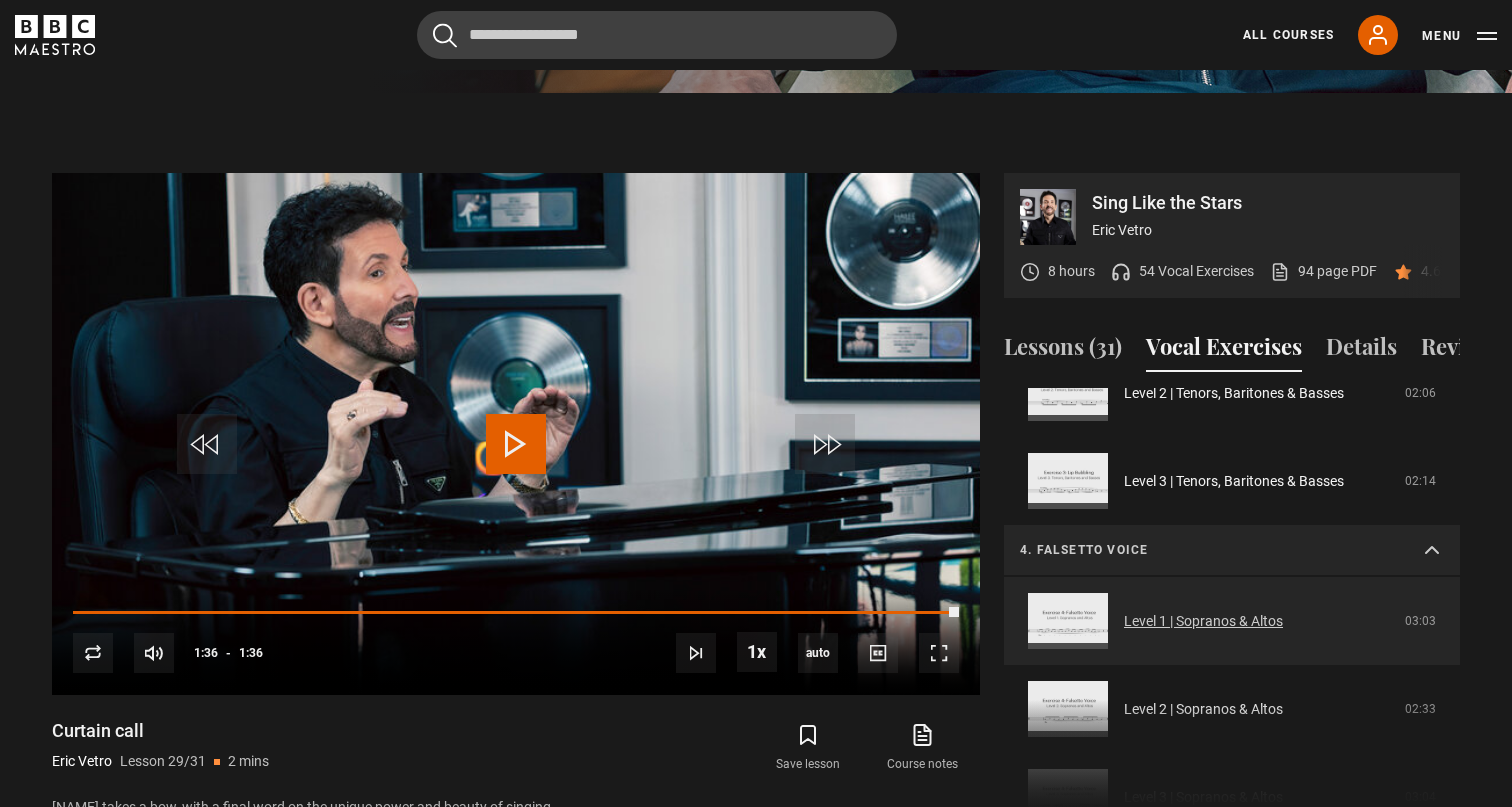 scroll, scrollTop: 612, scrollLeft: 0, axis: vertical 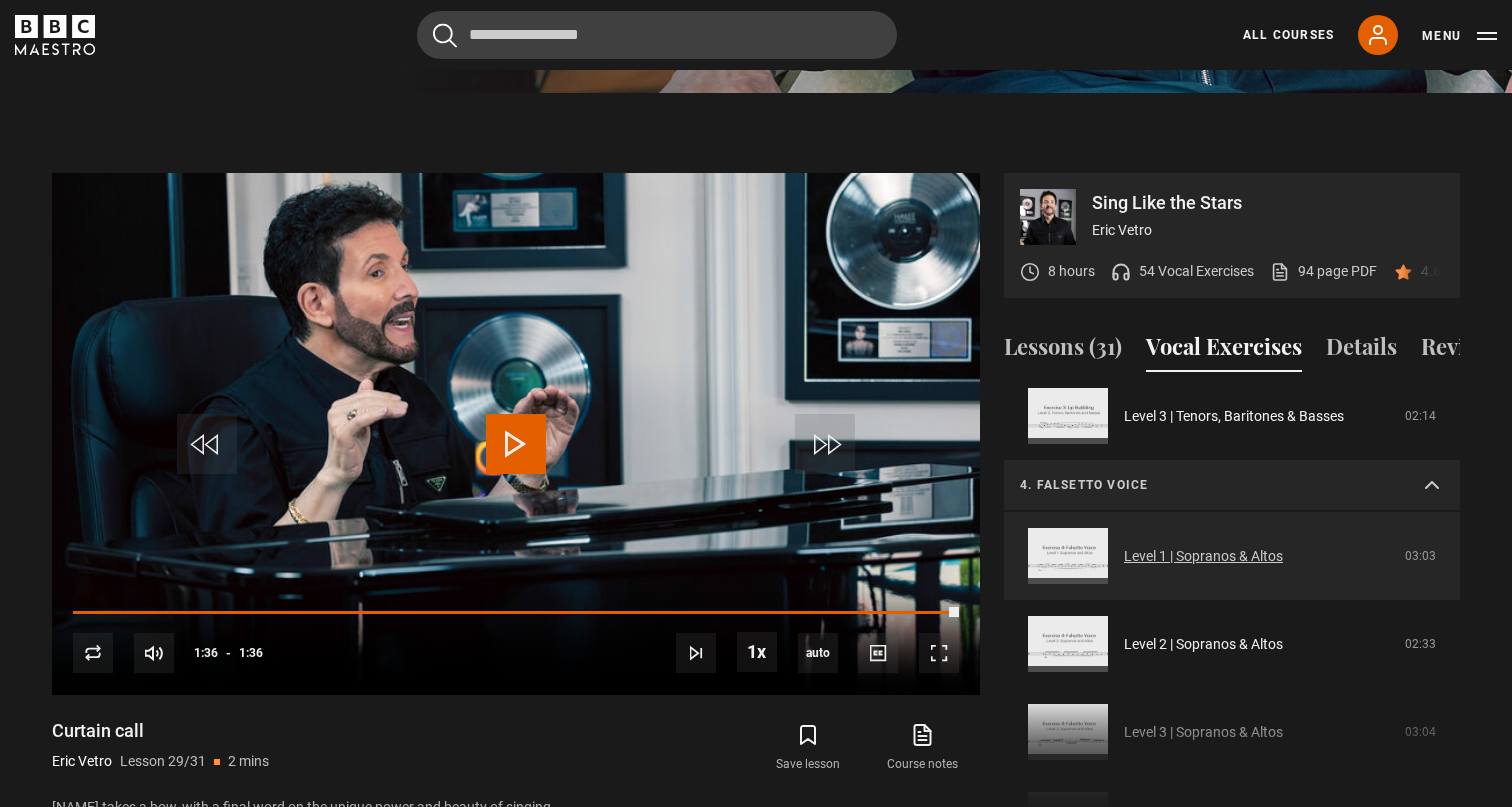 click on "Level 1 | Sopranos & Altos" at bounding box center (1203, 556) 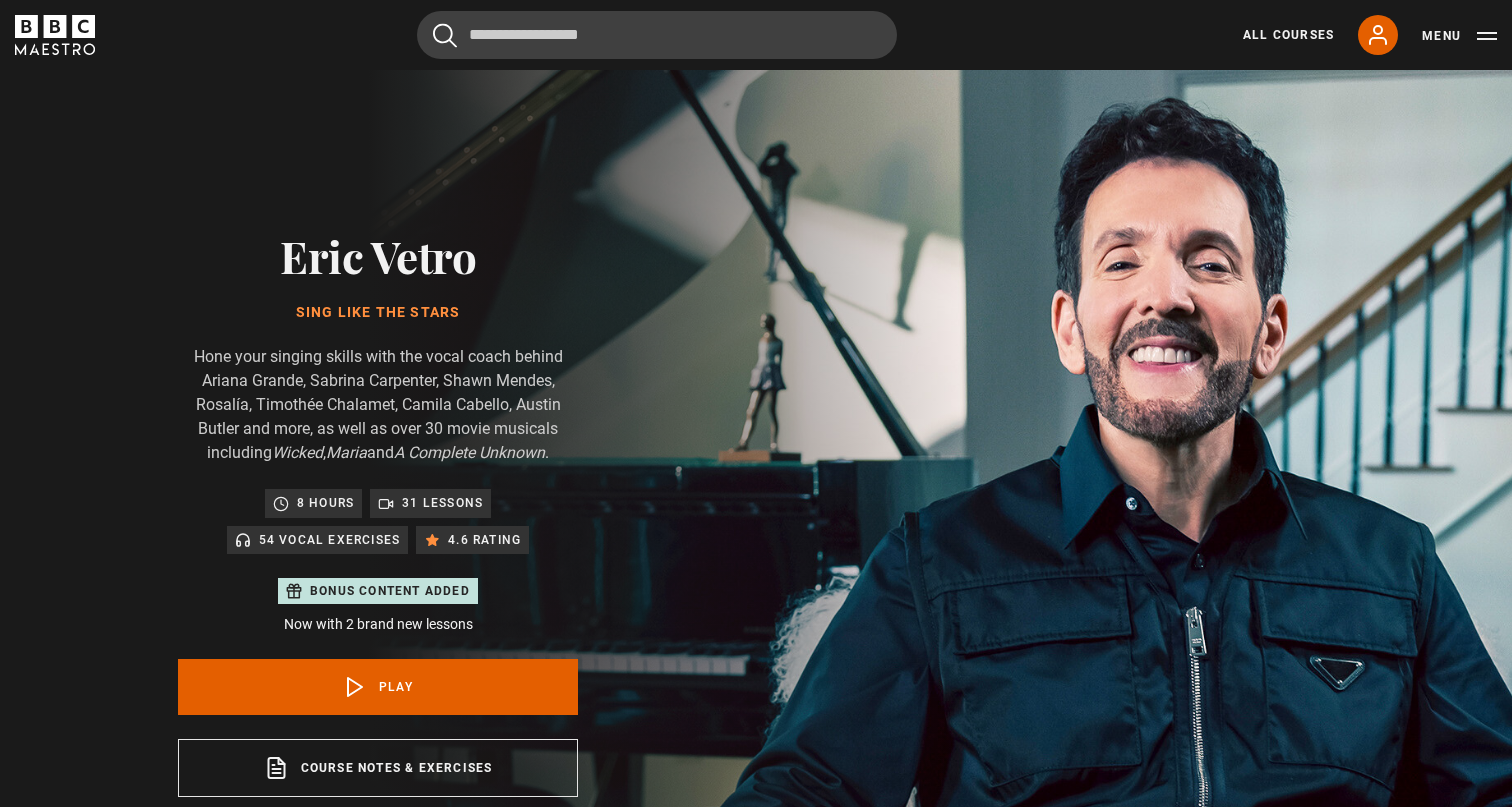 scroll, scrollTop: 956, scrollLeft: 0, axis: vertical 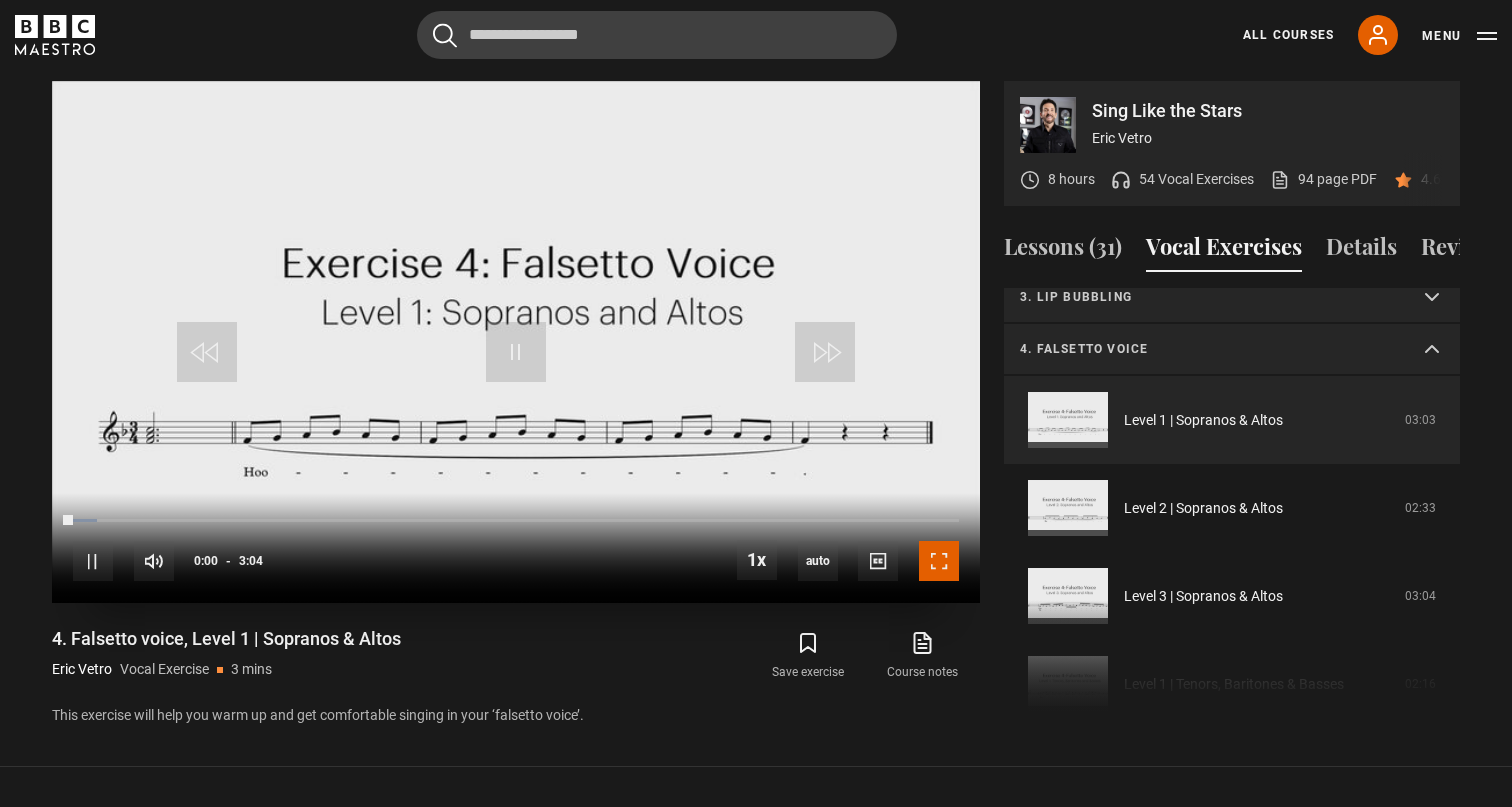 click at bounding box center (939, 561) 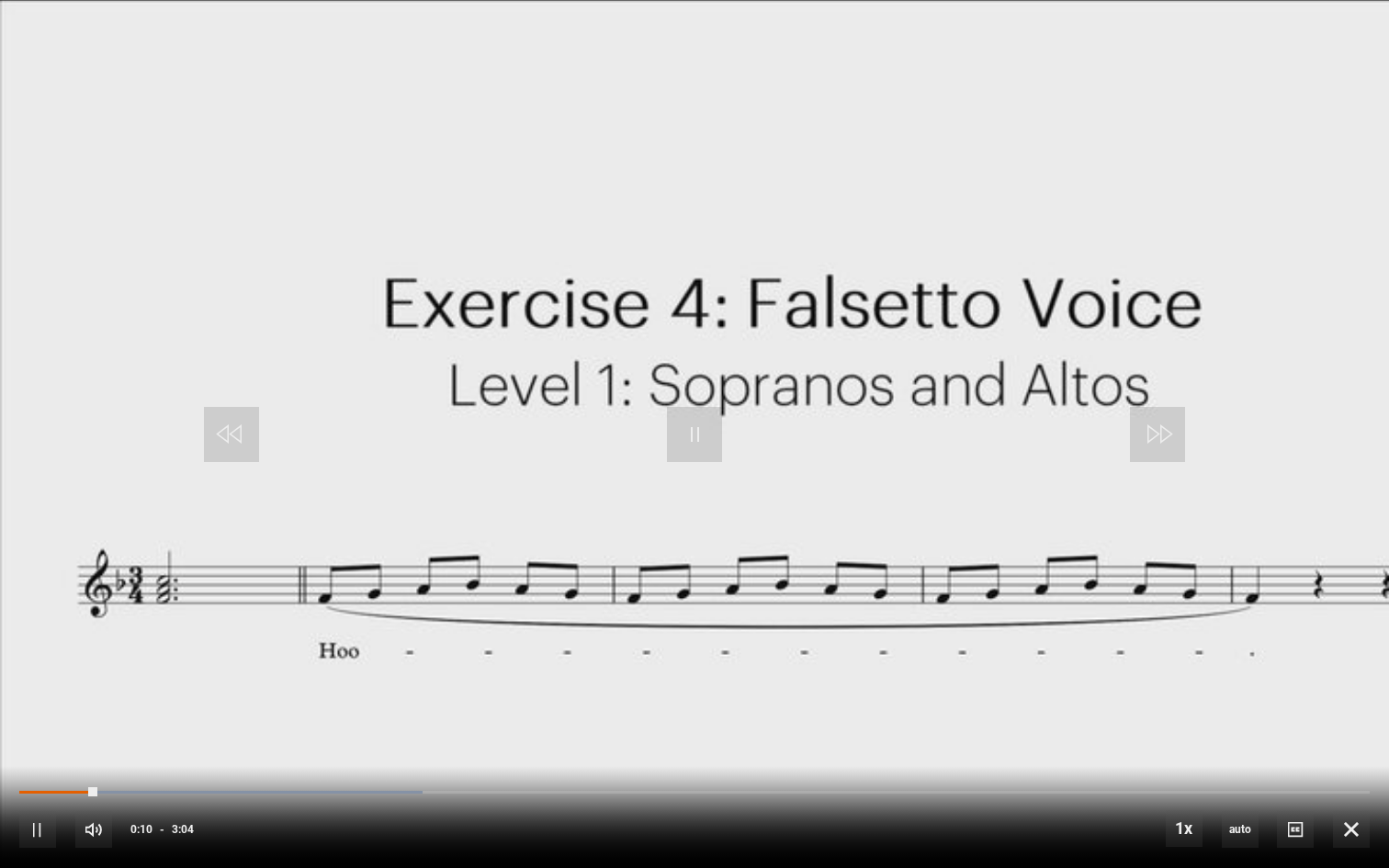 click on "10s Skip Back 10 seconds Pause 10s Skip Forward 10 seconds Loaded :  29.89% 0:16 0:10 Pause Mute 63% Current Time  0:10 - Duration  3:04 1x Playback Rate 2x 1.5x 1x , selected 0.5x auto Quality 360p 720p 1080p 2160p Auto , selected Captions captions off , selected English  Captions" at bounding box center (694, 817) 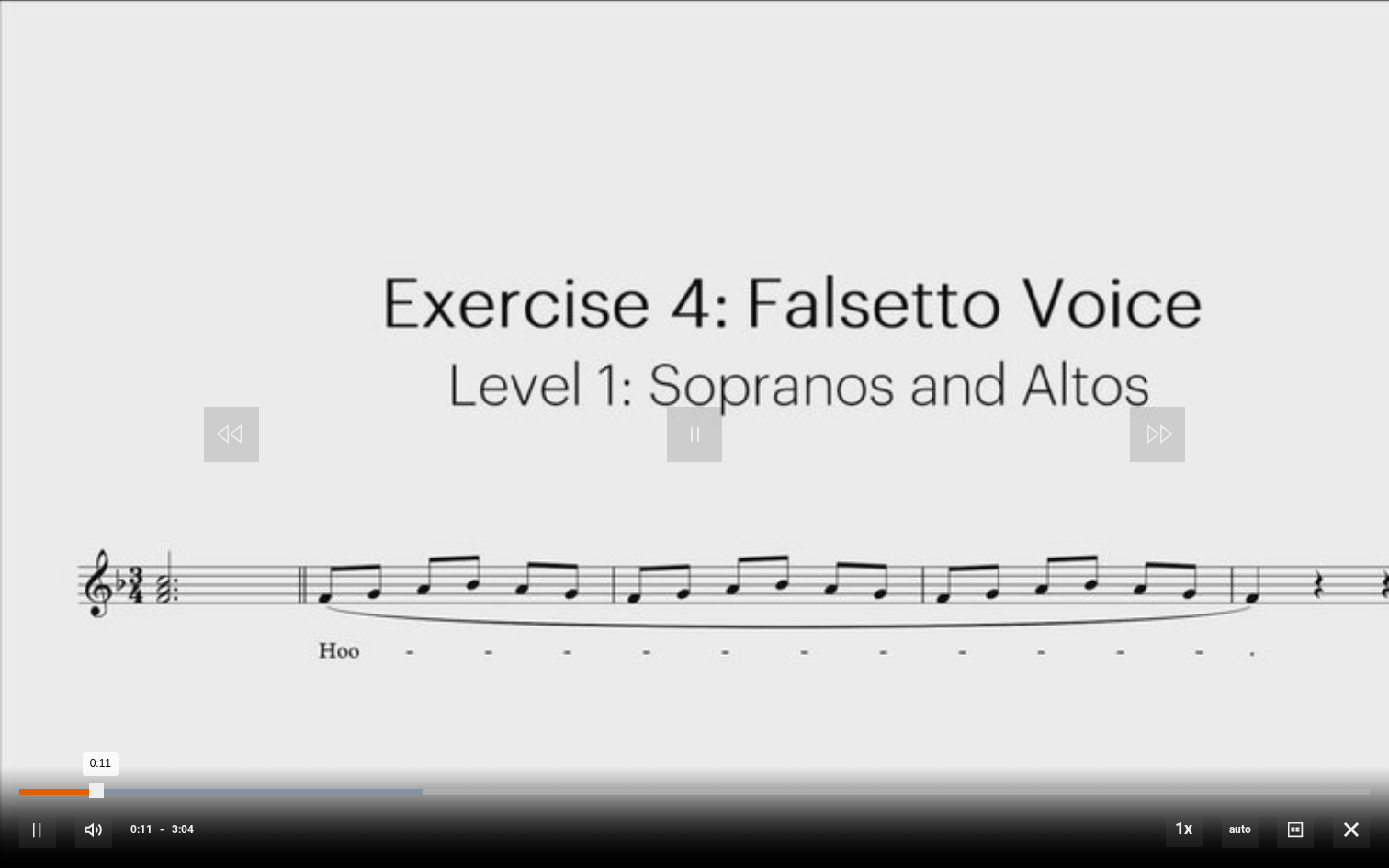 click on "Loaded :  29.89% 0:00 0:11" at bounding box center [694, 792] 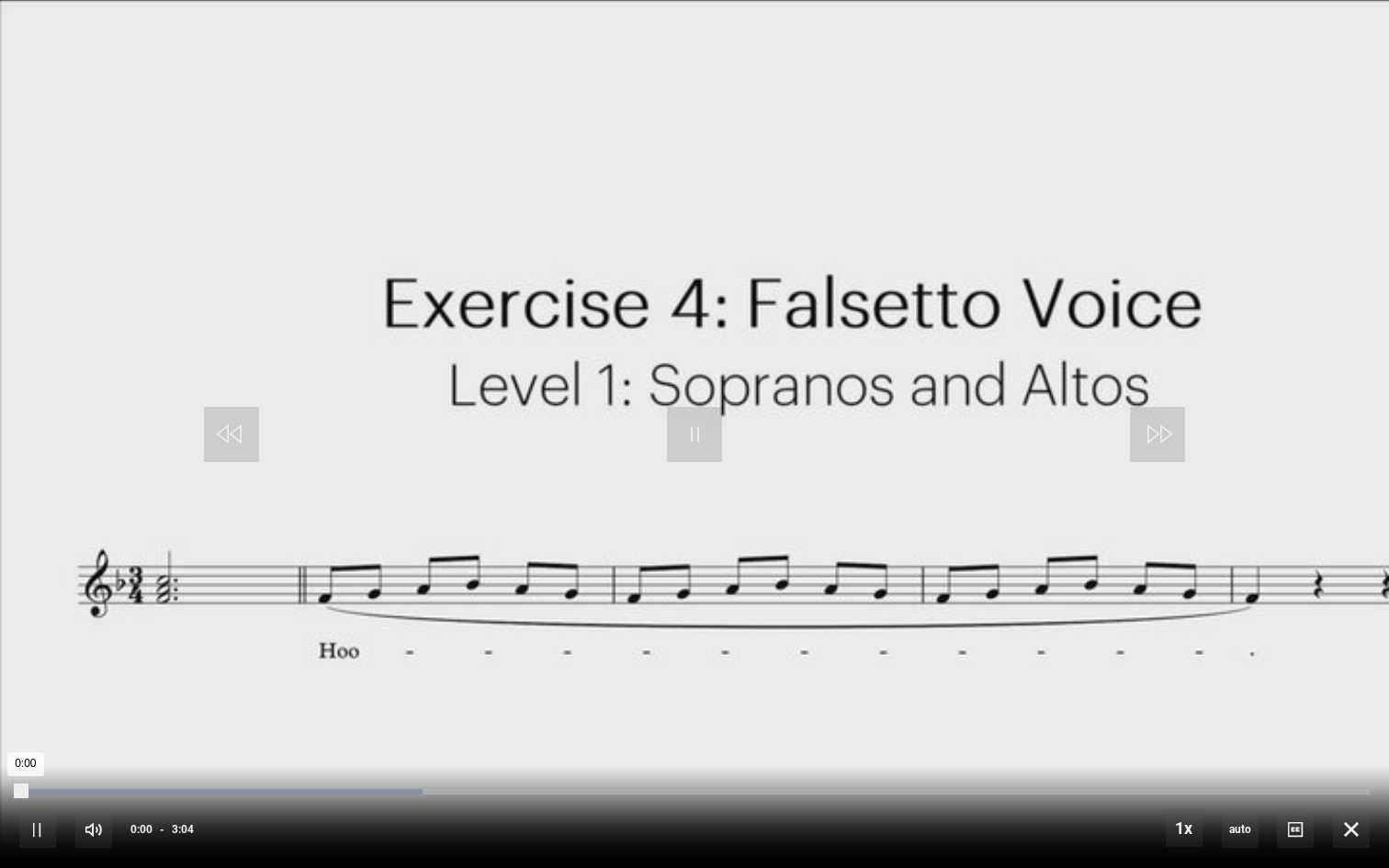 click on "0:00" at bounding box center [22, 792] 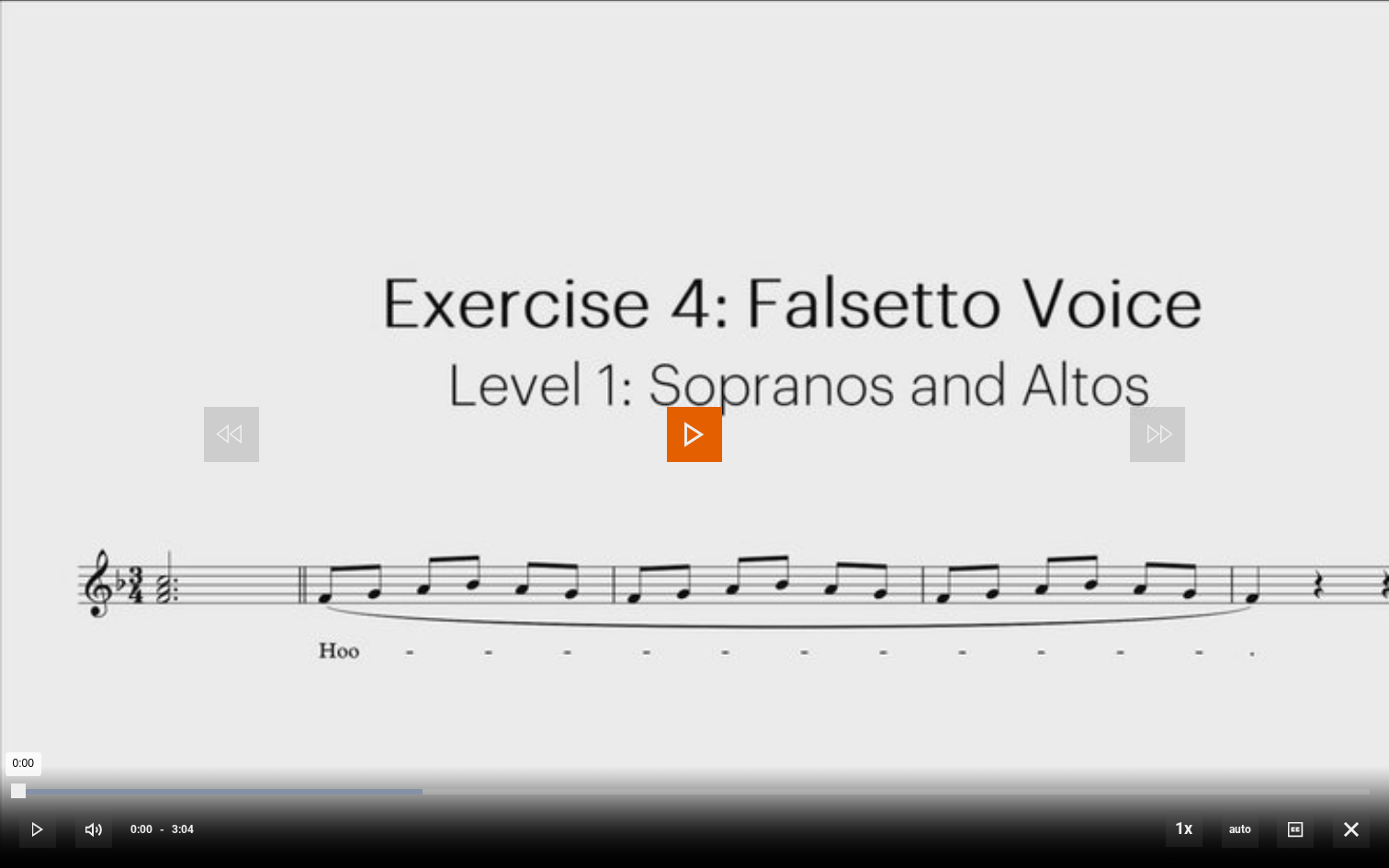 click on "0:00" at bounding box center [21, 792] 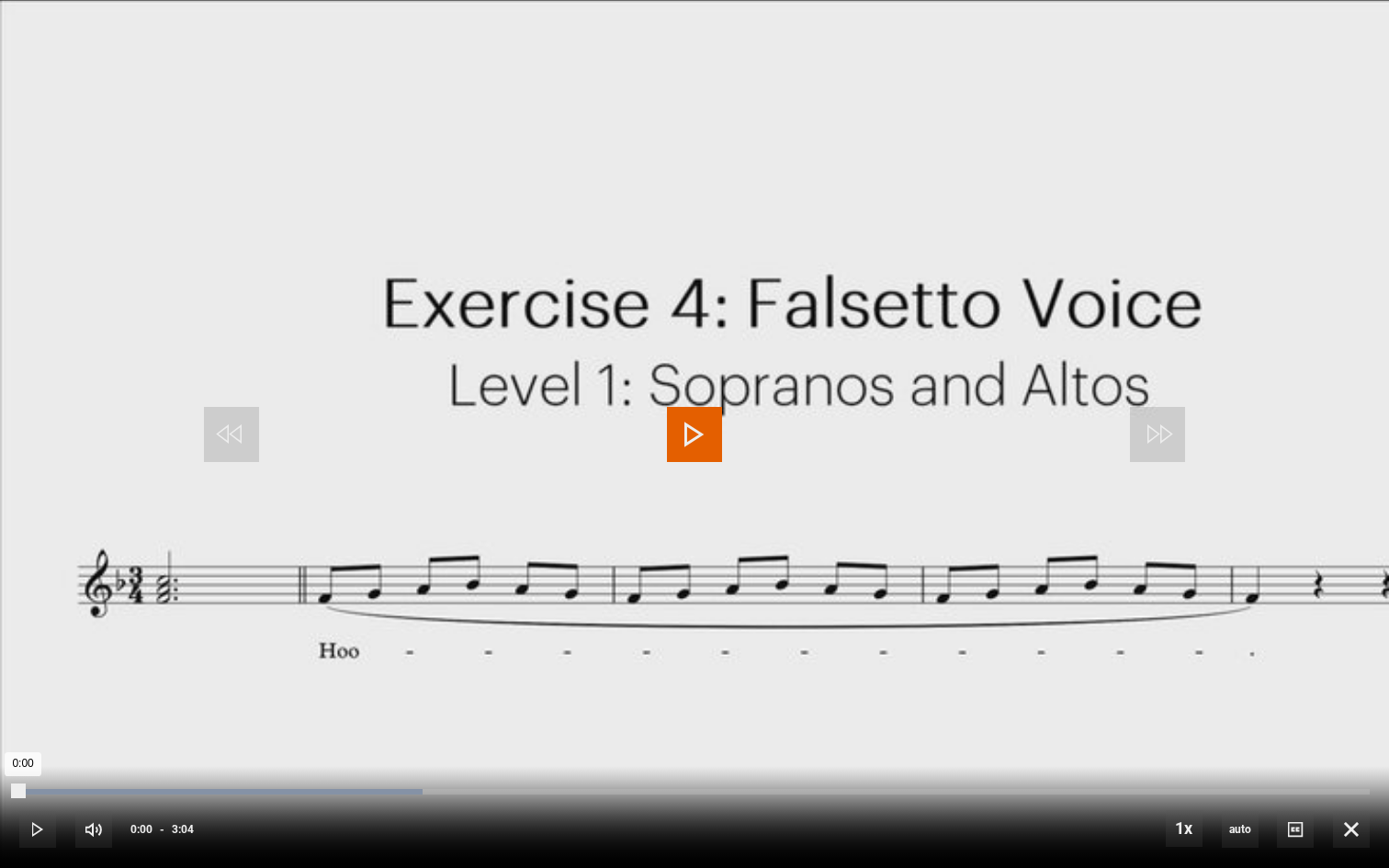 click on "0:00" at bounding box center (21, 792) 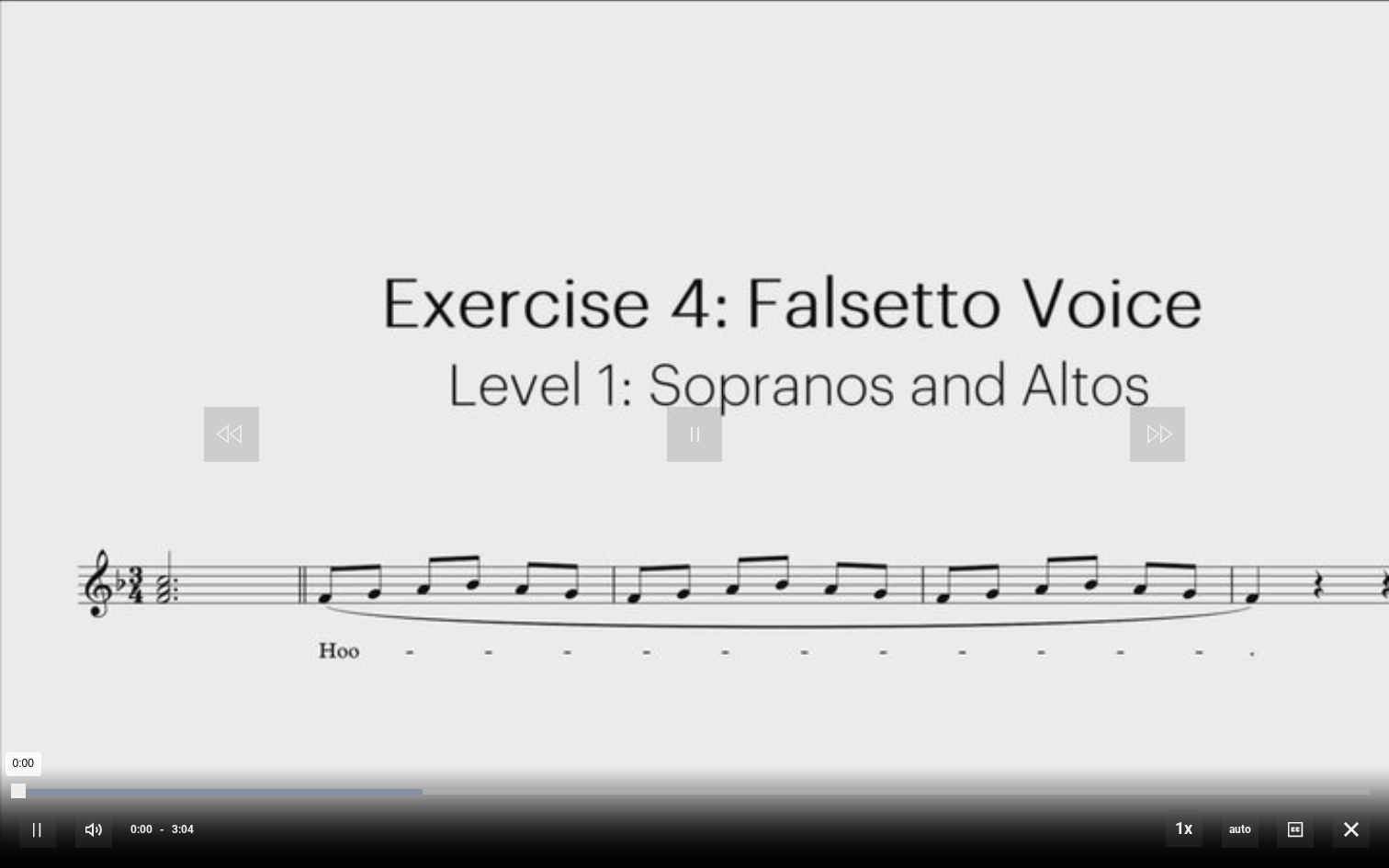 click on "0:00" at bounding box center (21, 792) 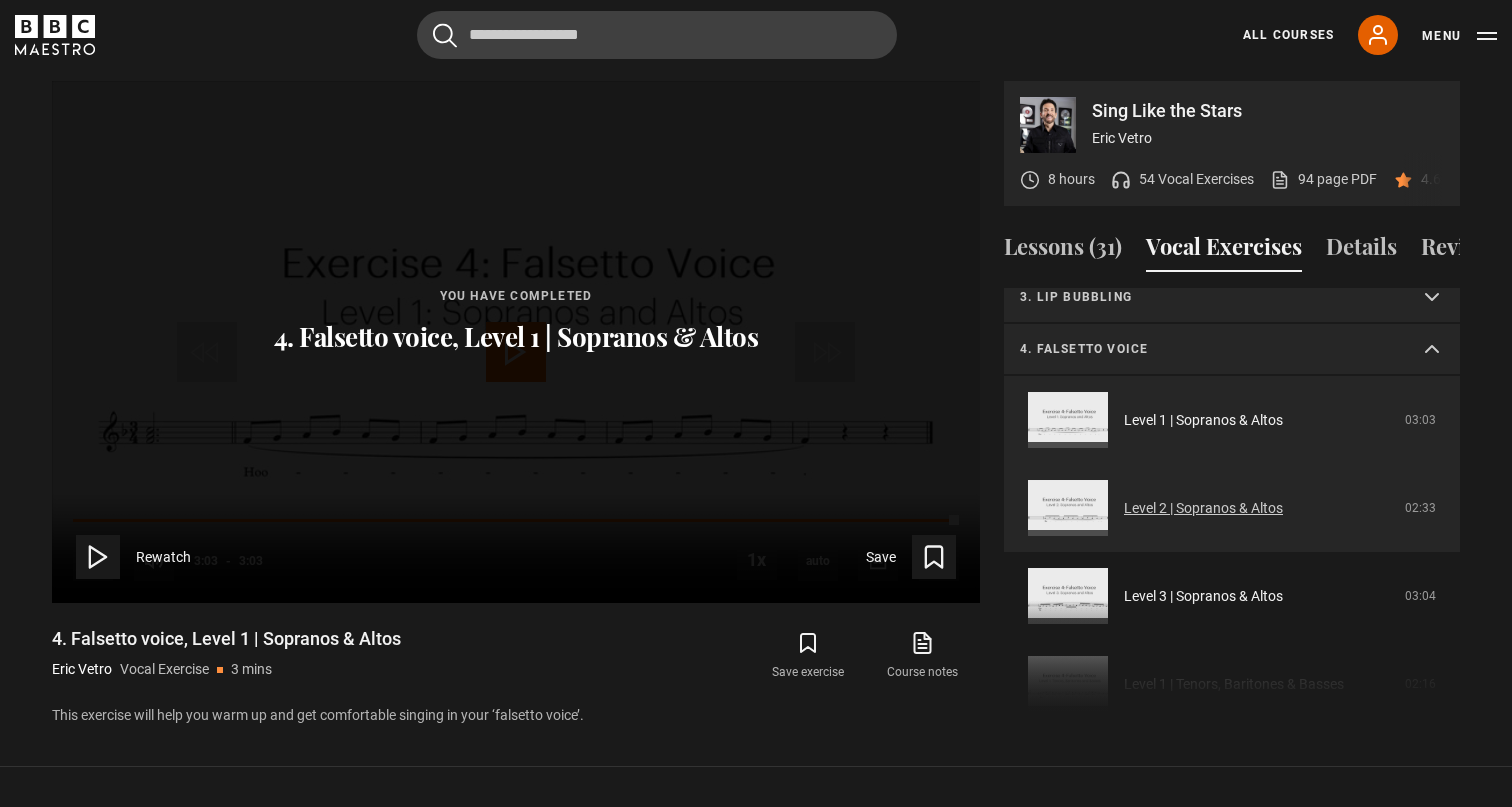 click on "Level 2 | Sopranos & Altos" at bounding box center [1203, 508] 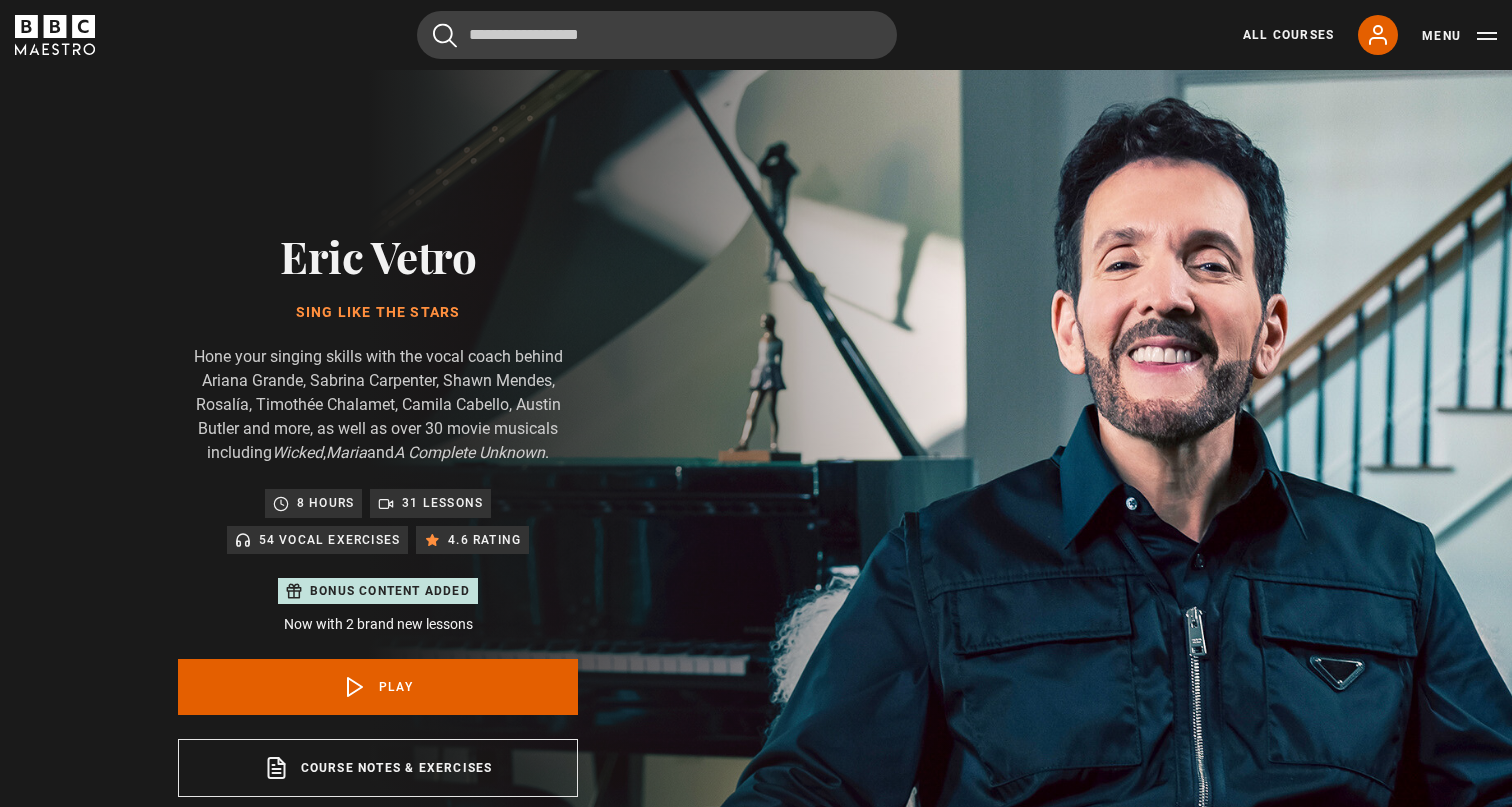 scroll, scrollTop: 956, scrollLeft: 0, axis: vertical 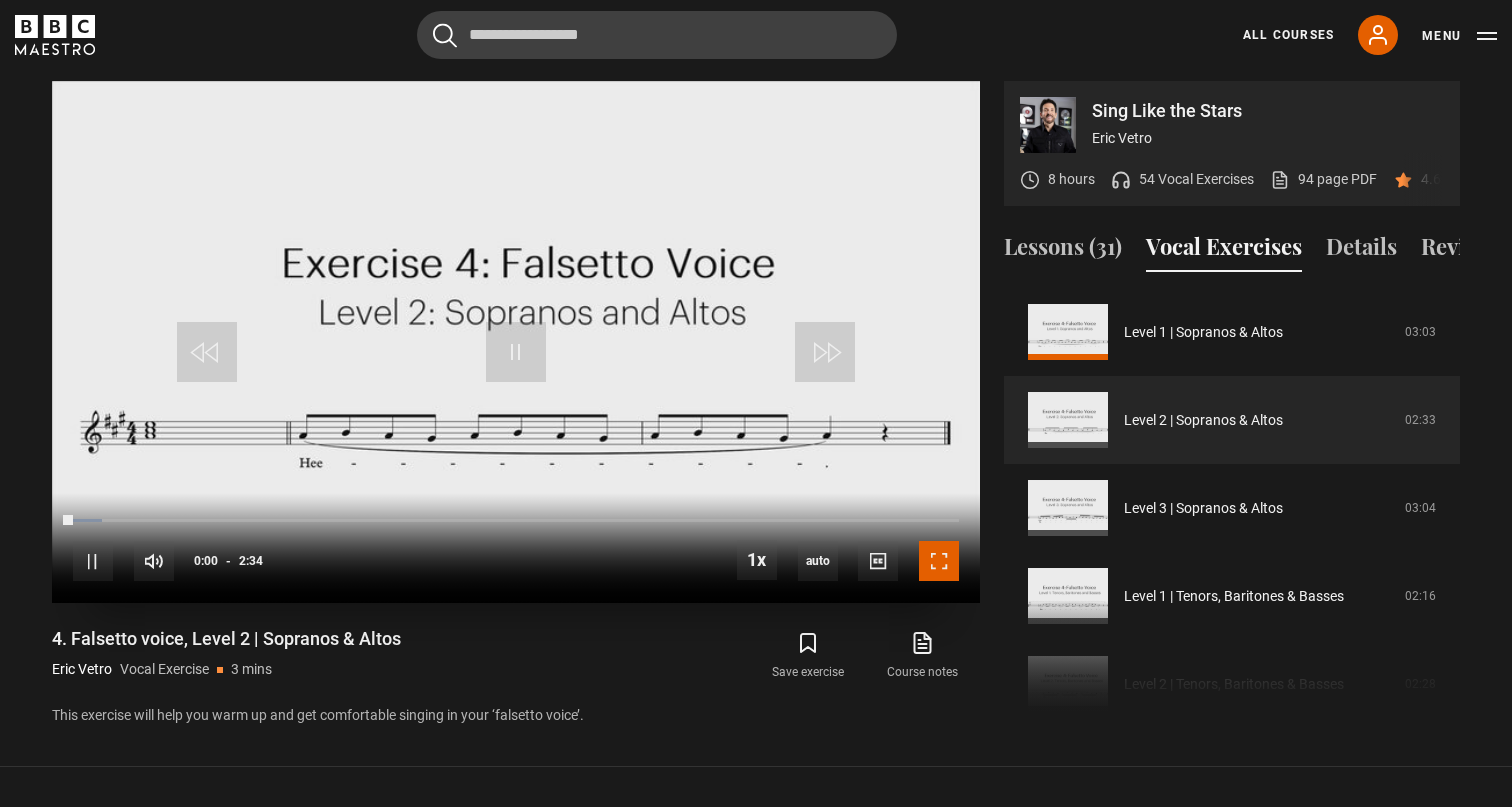click at bounding box center [939, 561] 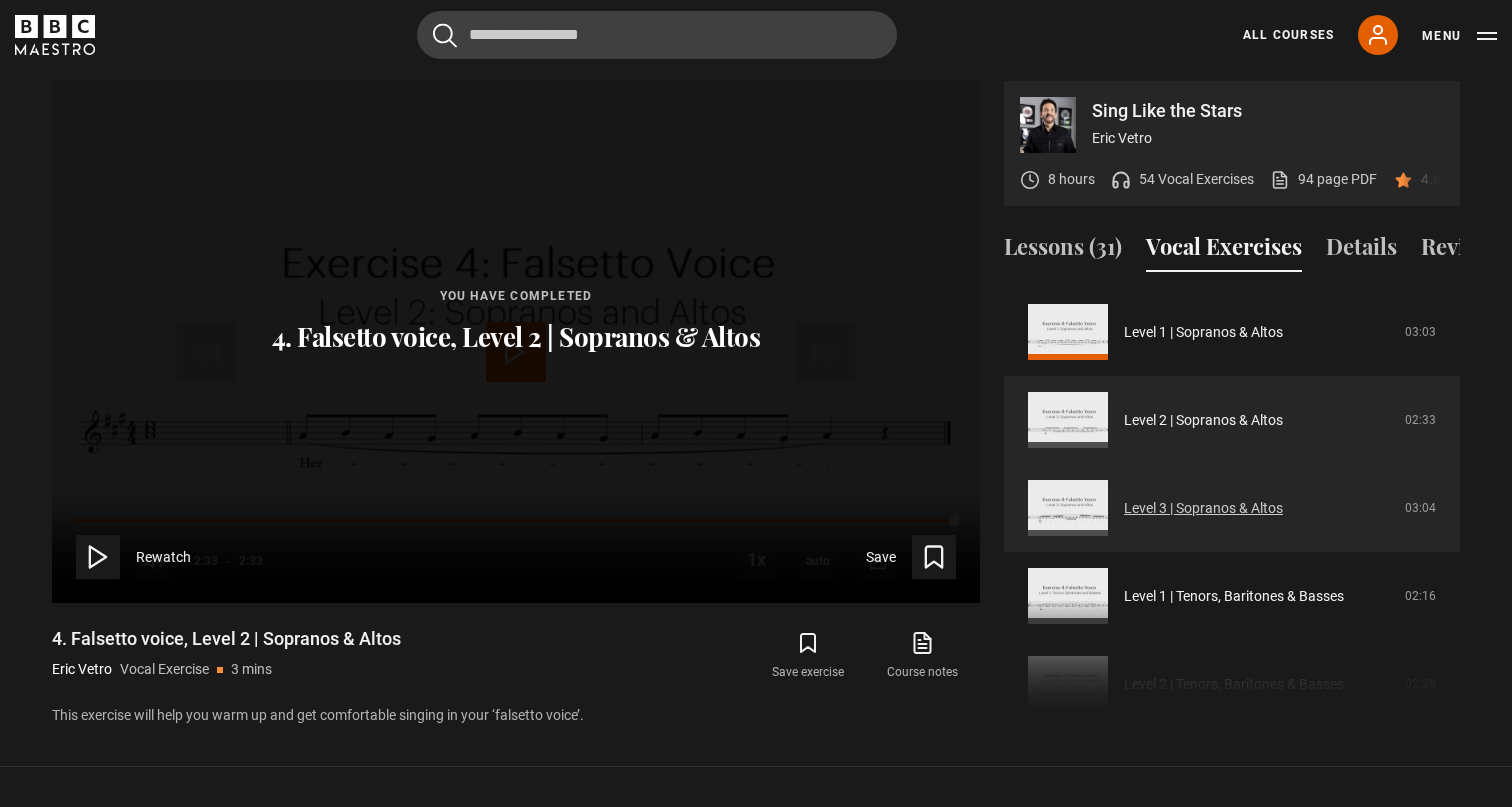 click on "Level 3 | Sopranos & Altos" at bounding box center [1203, 508] 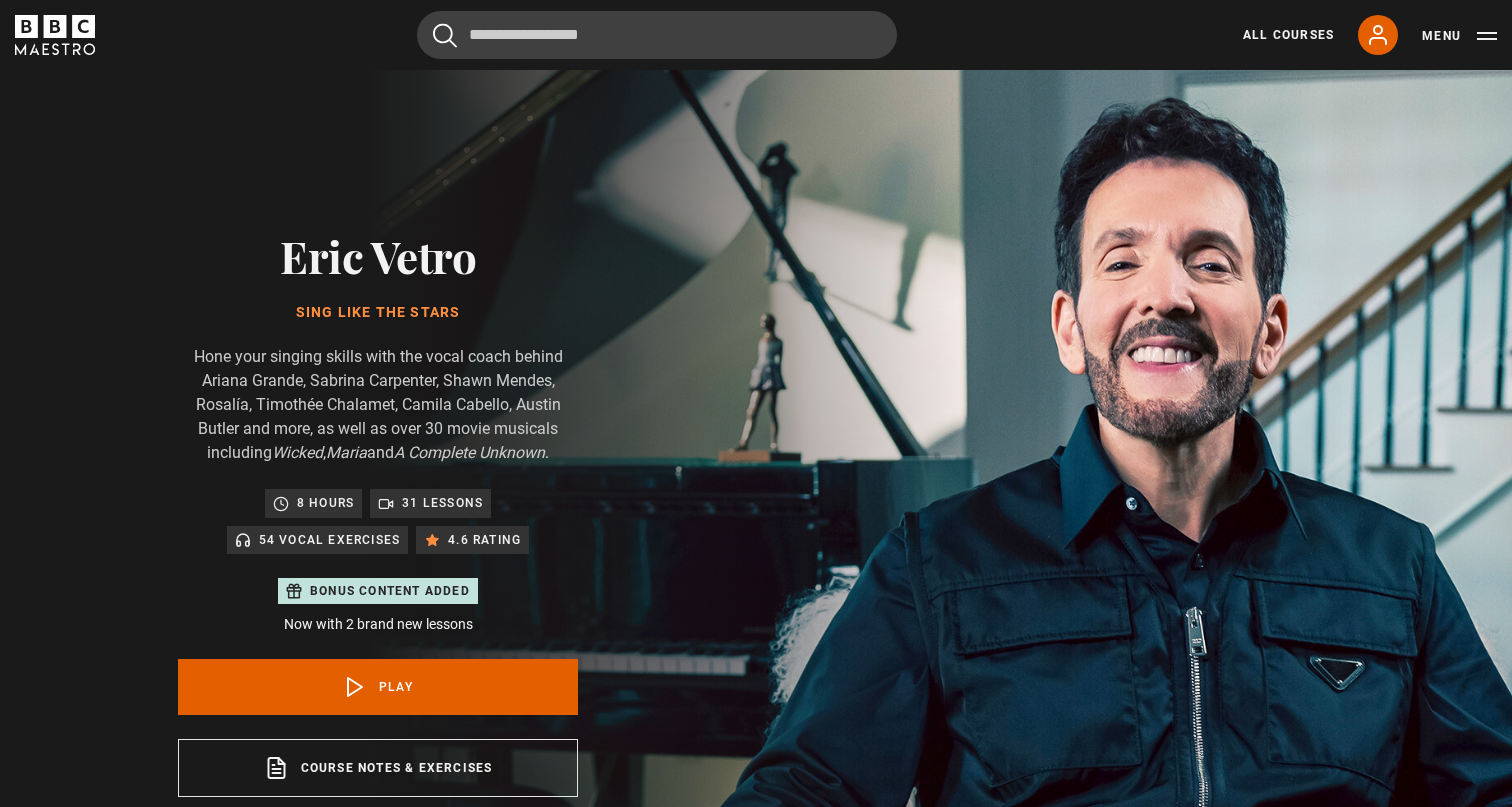 scroll, scrollTop: 956, scrollLeft: 0, axis: vertical 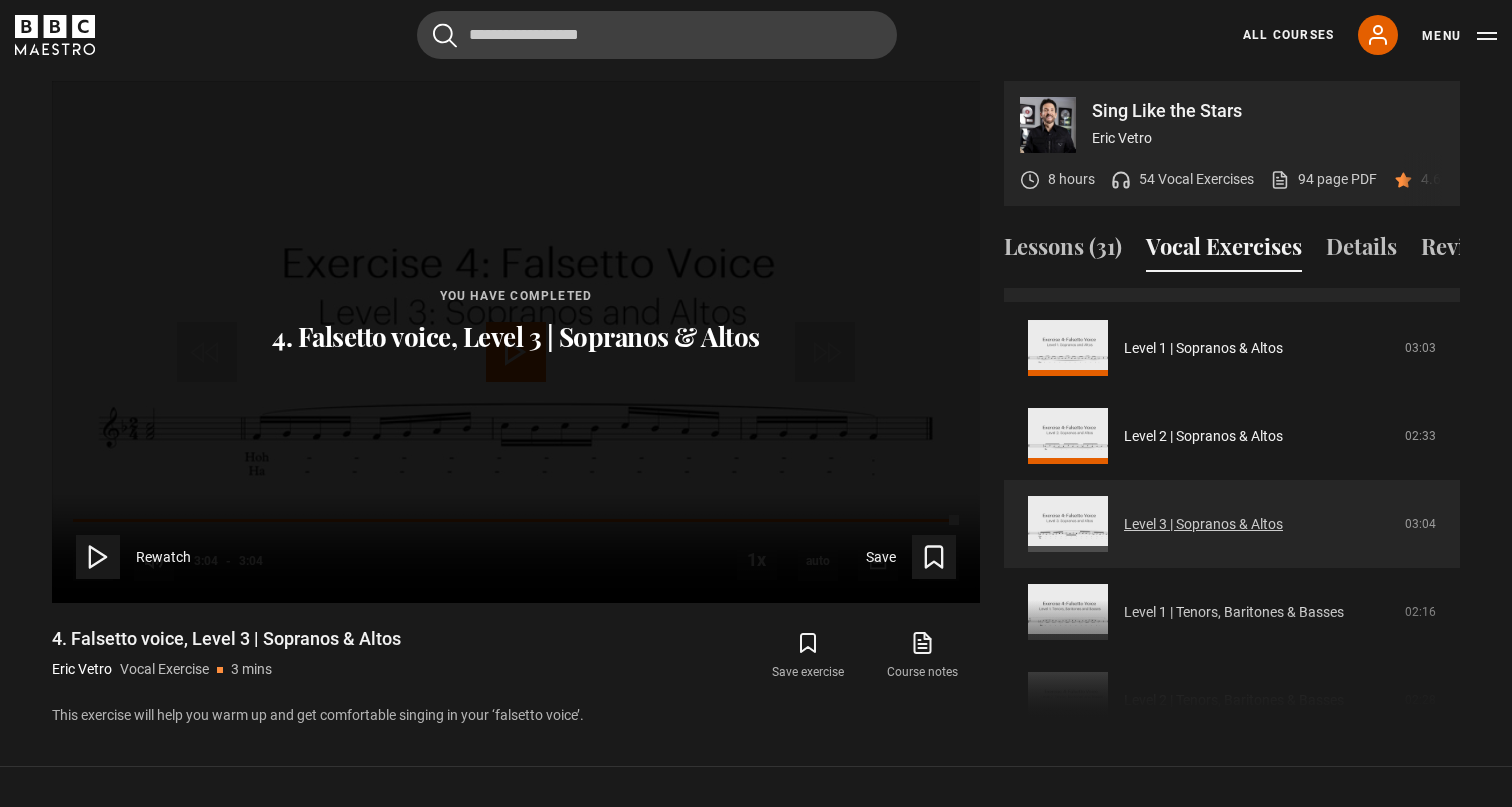 click on "Level 3 | Sopranos & Altos" at bounding box center (1203, 524) 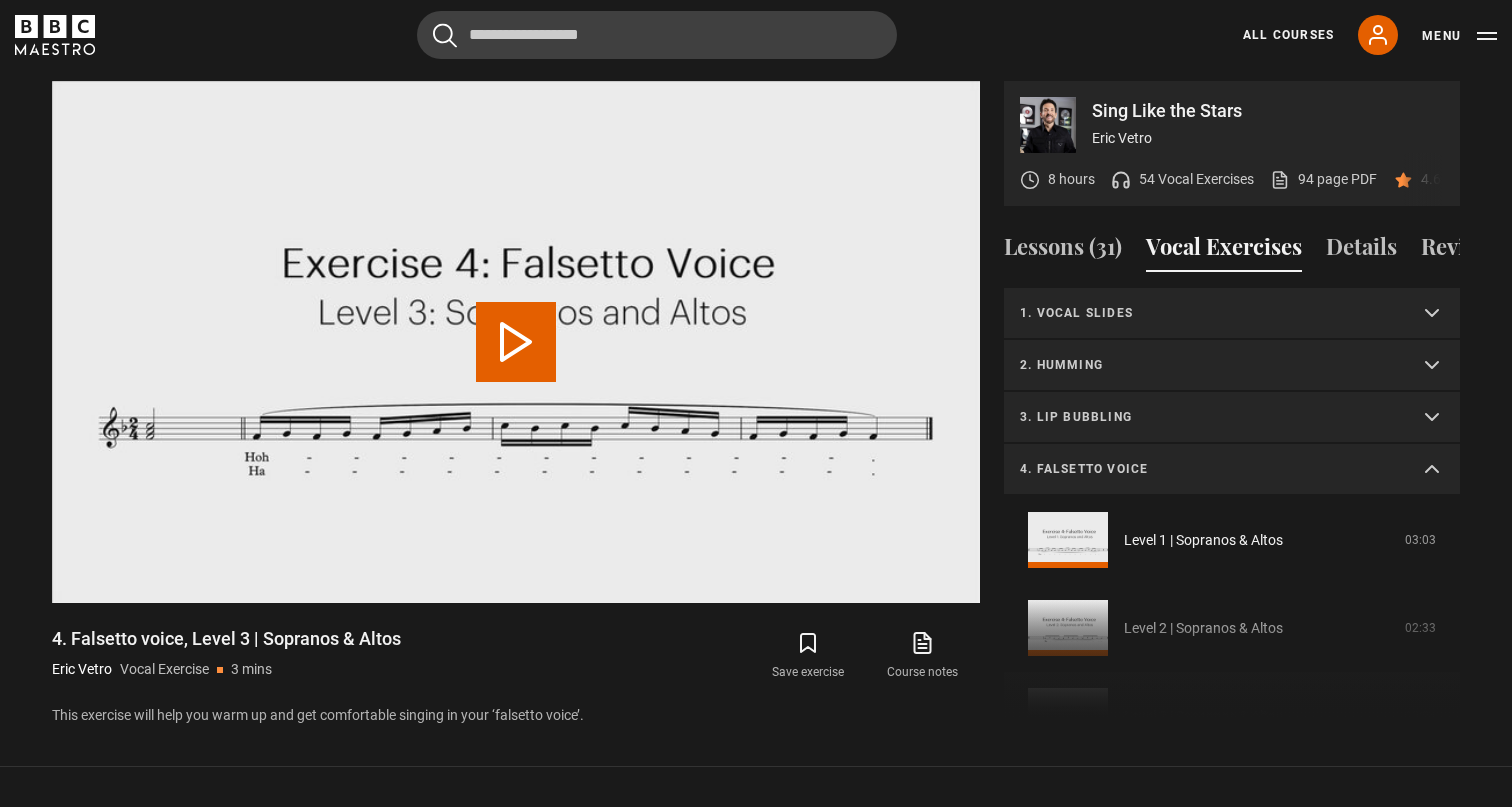 scroll, scrollTop: 296, scrollLeft: 0, axis: vertical 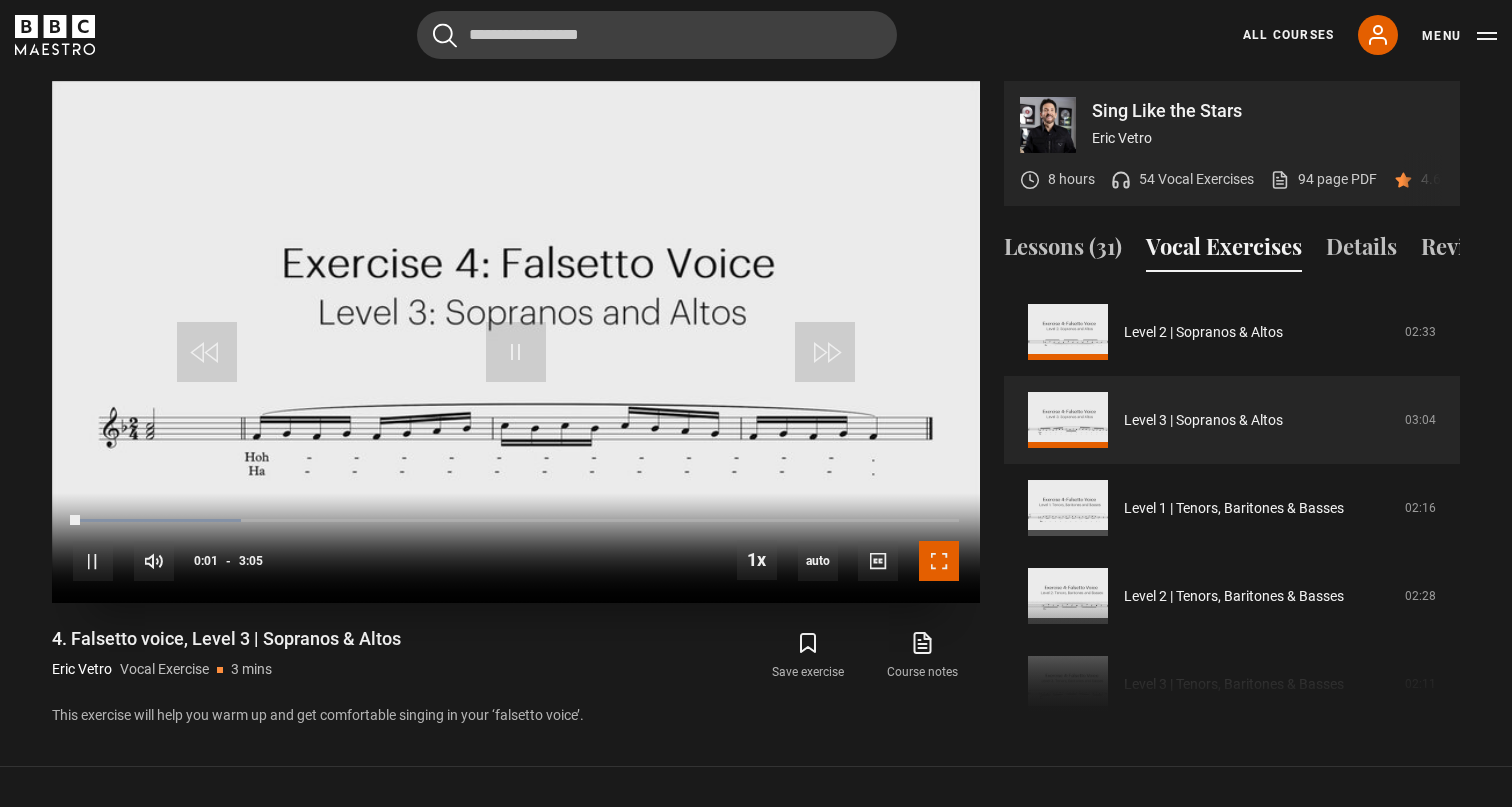 click at bounding box center (939, 561) 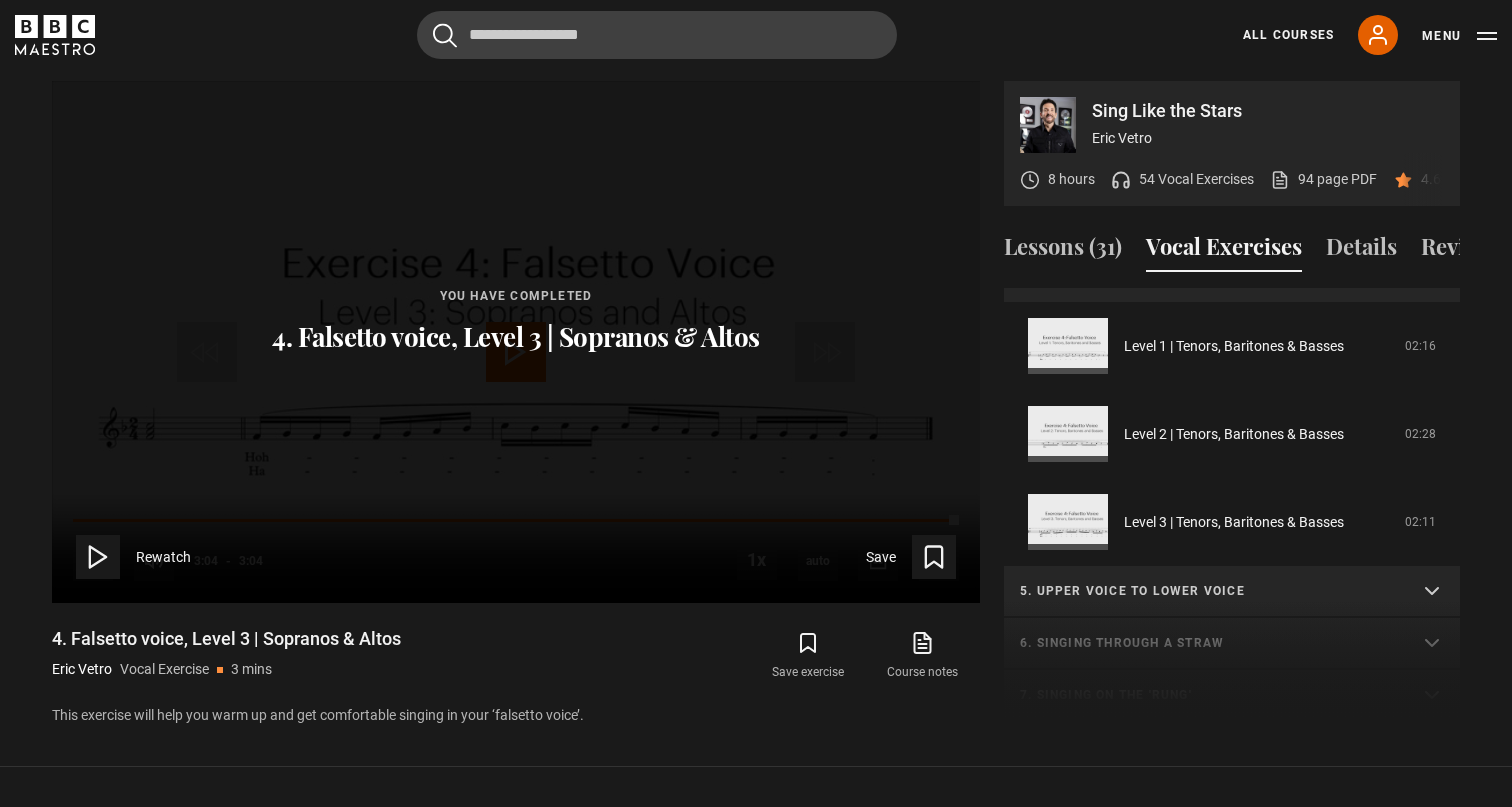 scroll, scrollTop: 487, scrollLeft: 0, axis: vertical 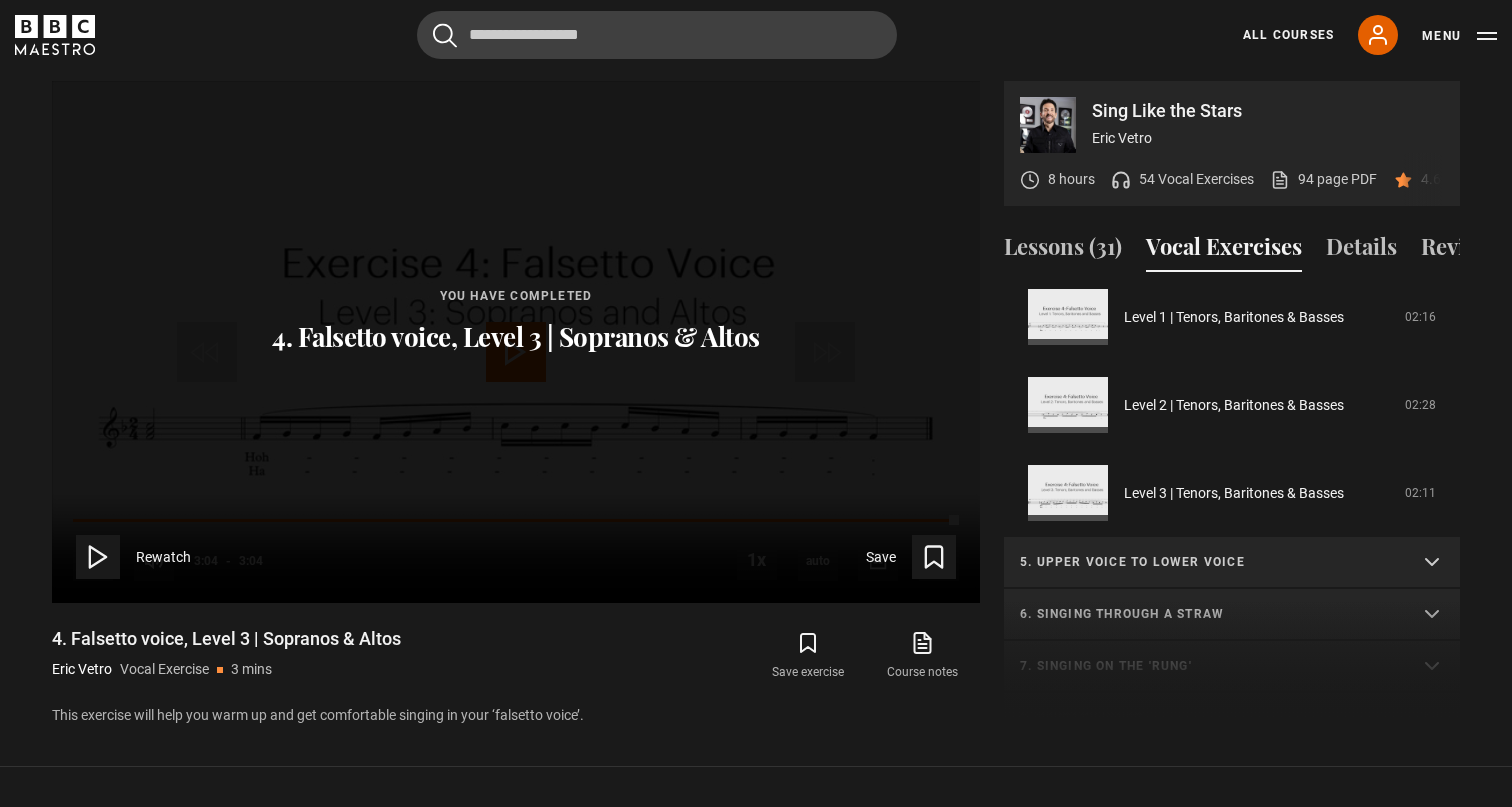 click on "5. Upper voice to lower voice" at bounding box center [1232, 563] 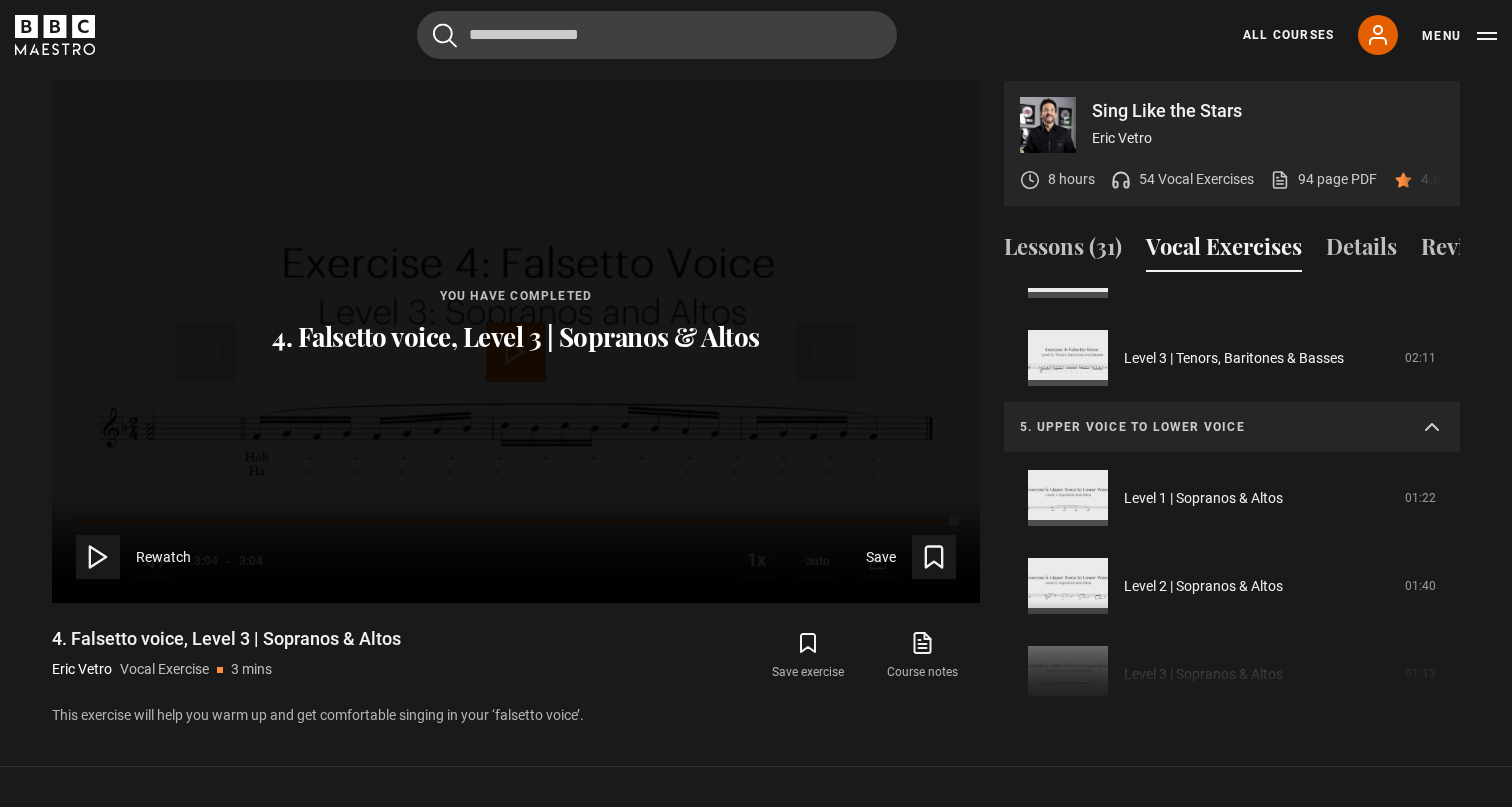 scroll, scrollTop: 665, scrollLeft: 0, axis: vertical 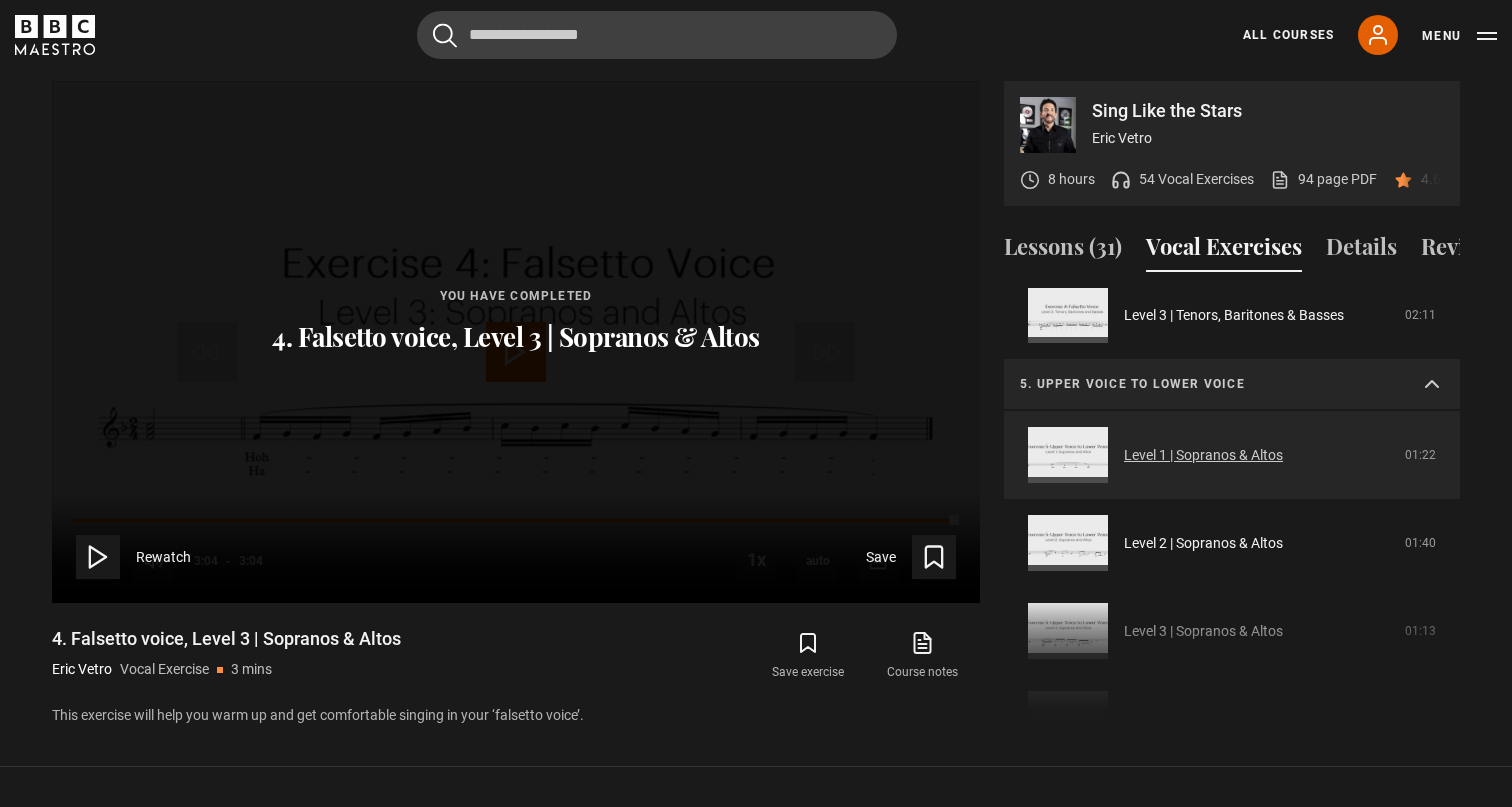 click on "Level 1 | Sopranos & Altos" at bounding box center [1203, 455] 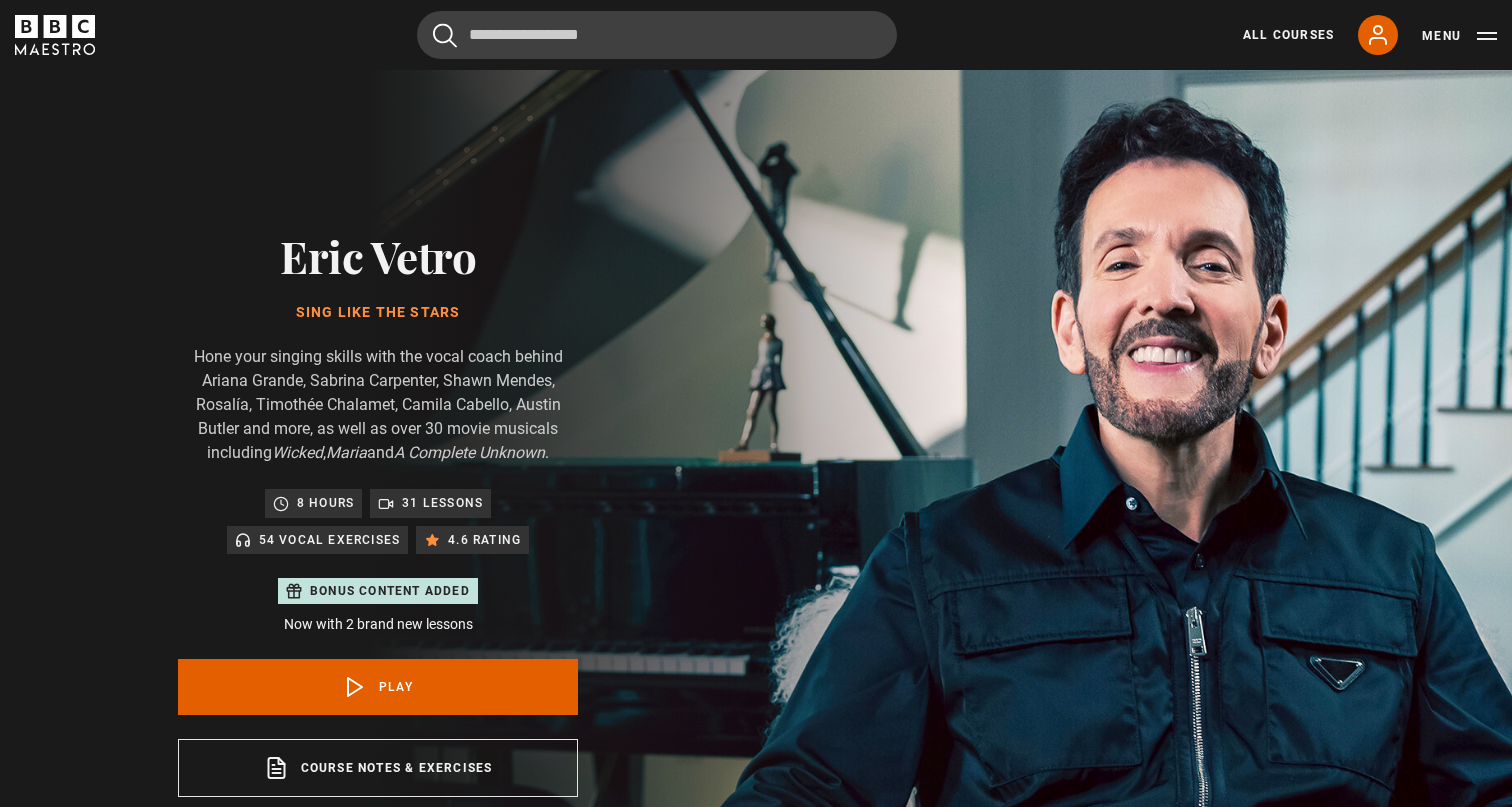 scroll, scrollTop: 956, scrollLeft: 0, axis: vertical 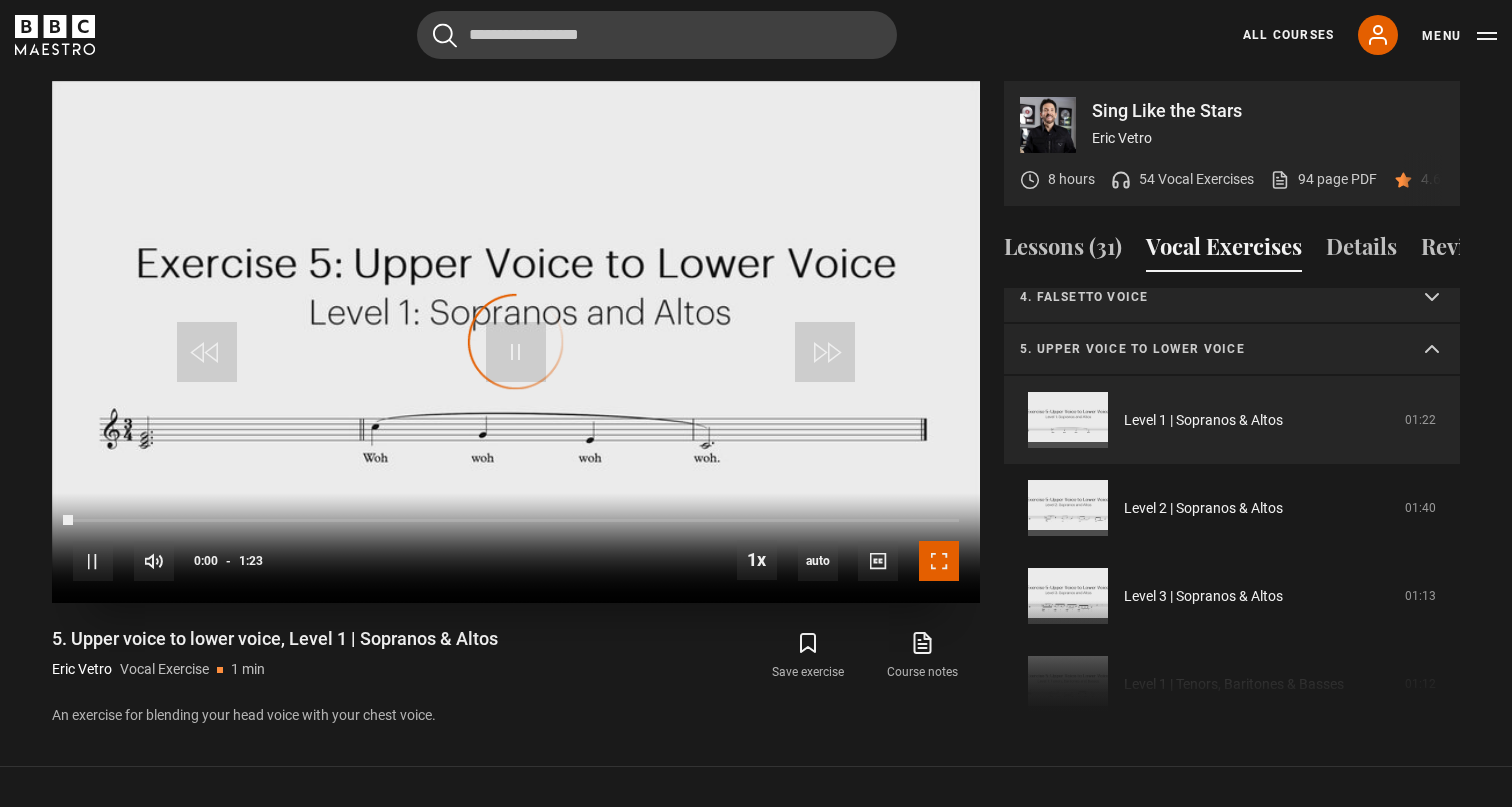 click at bounding box center [939, 561] 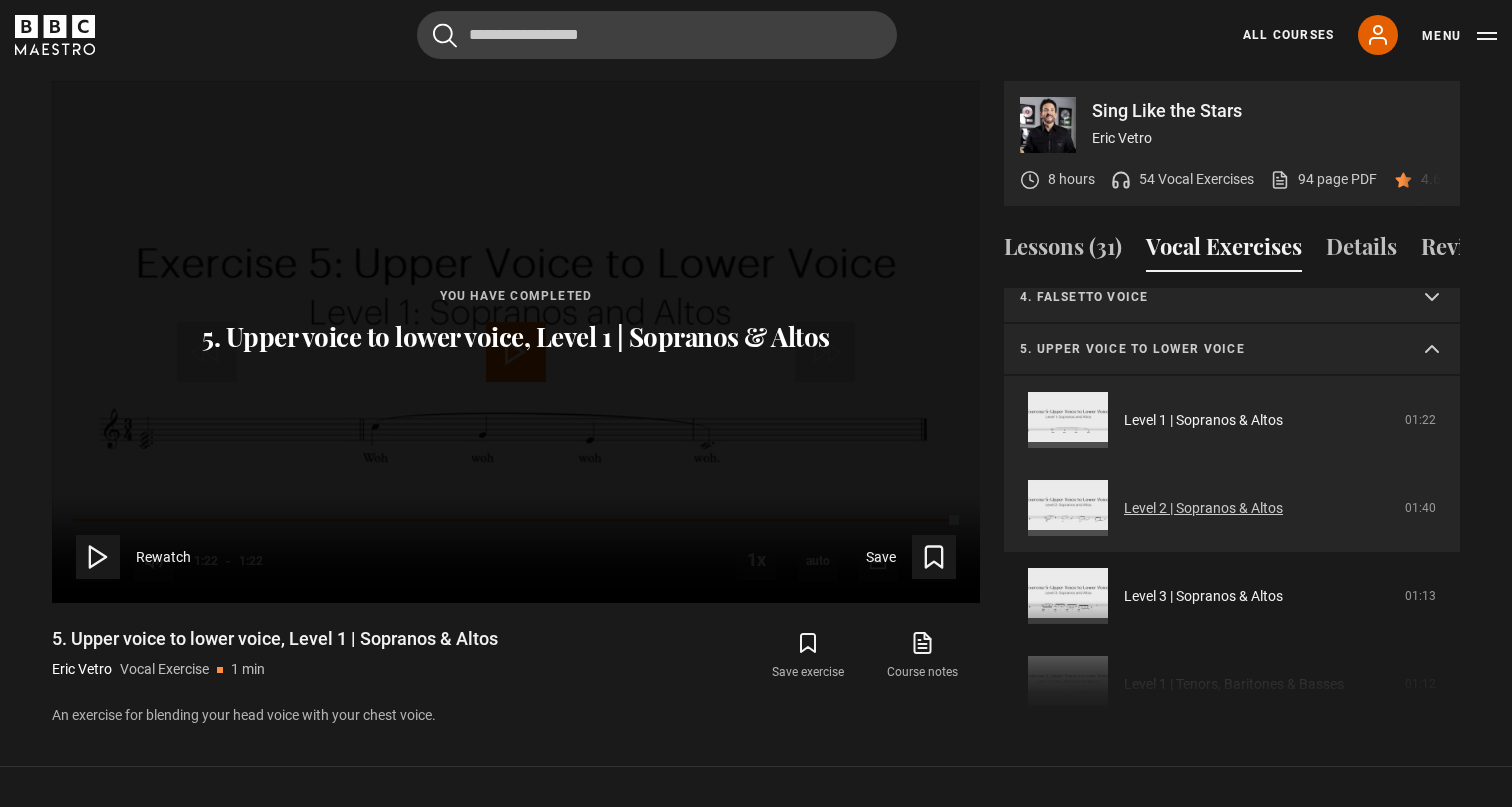 click on "Level 2 | Sopranos & Altos" at bounding box center (1203, 508) 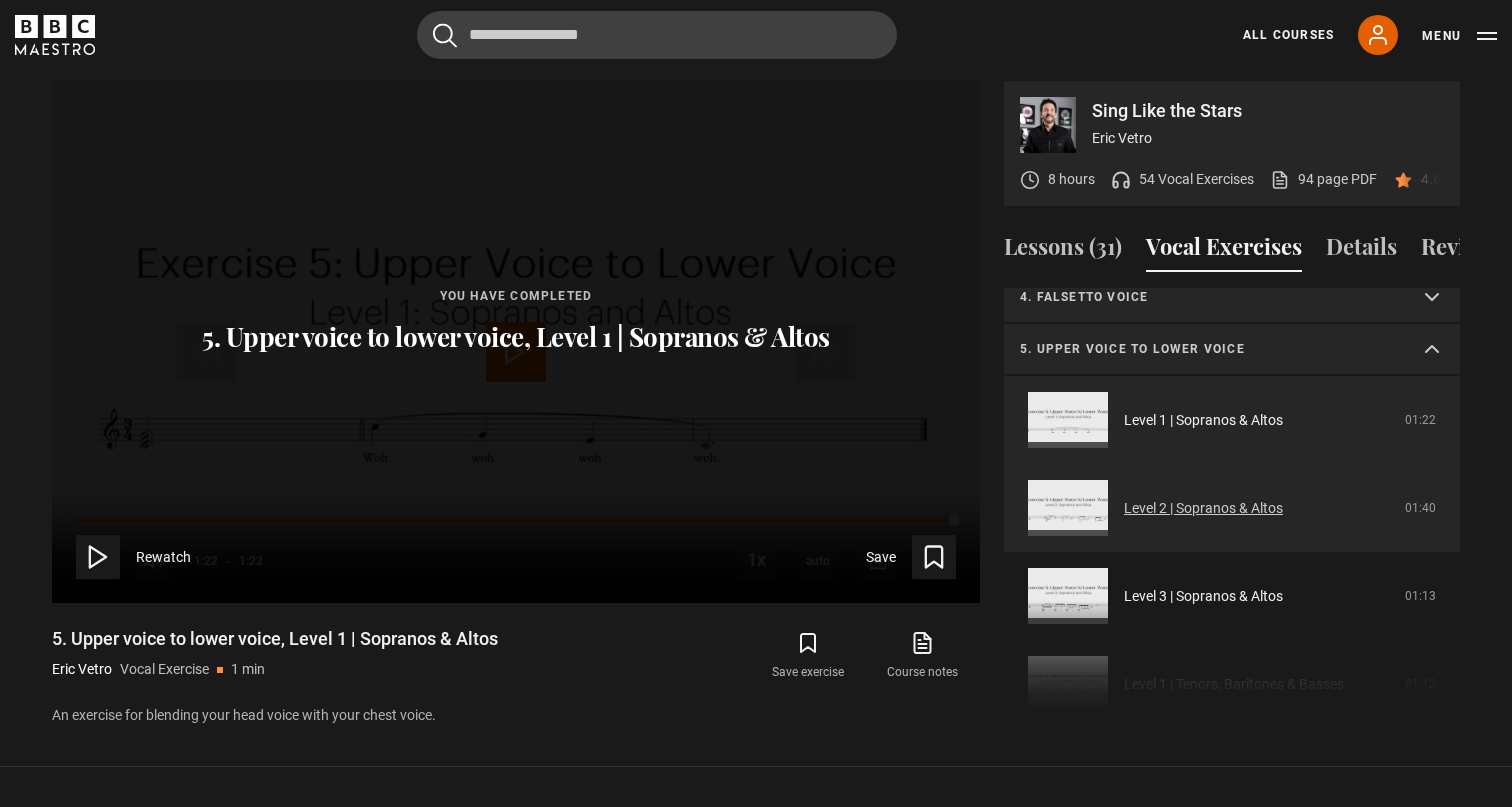 click on "Level 2 | Sopranos & Altos" at bounding box center [1203, 508] 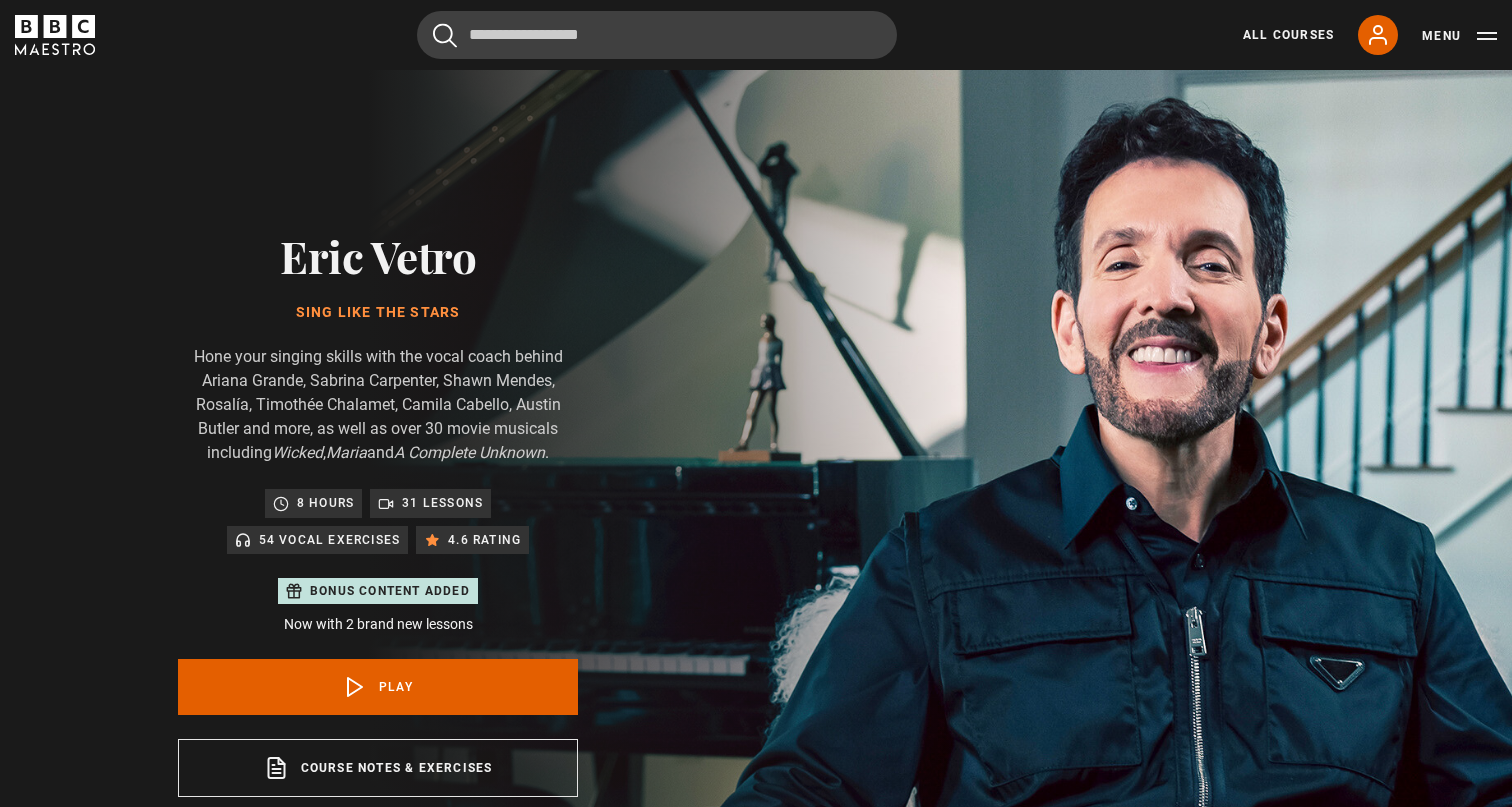 scroll, scrollTop: 956, scrollLeft: 0, axis: vertical 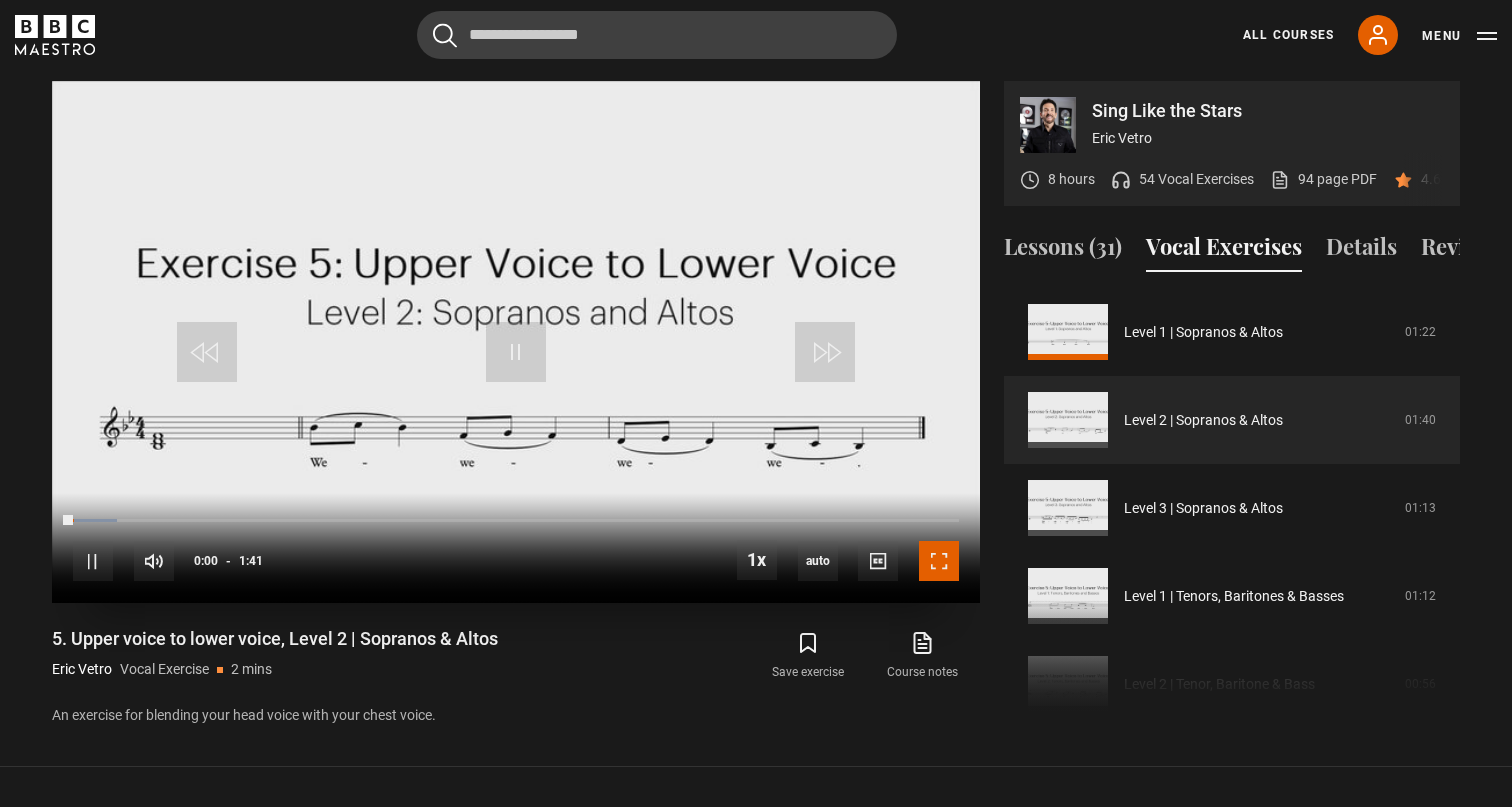 click at bounding box center (939, 561) 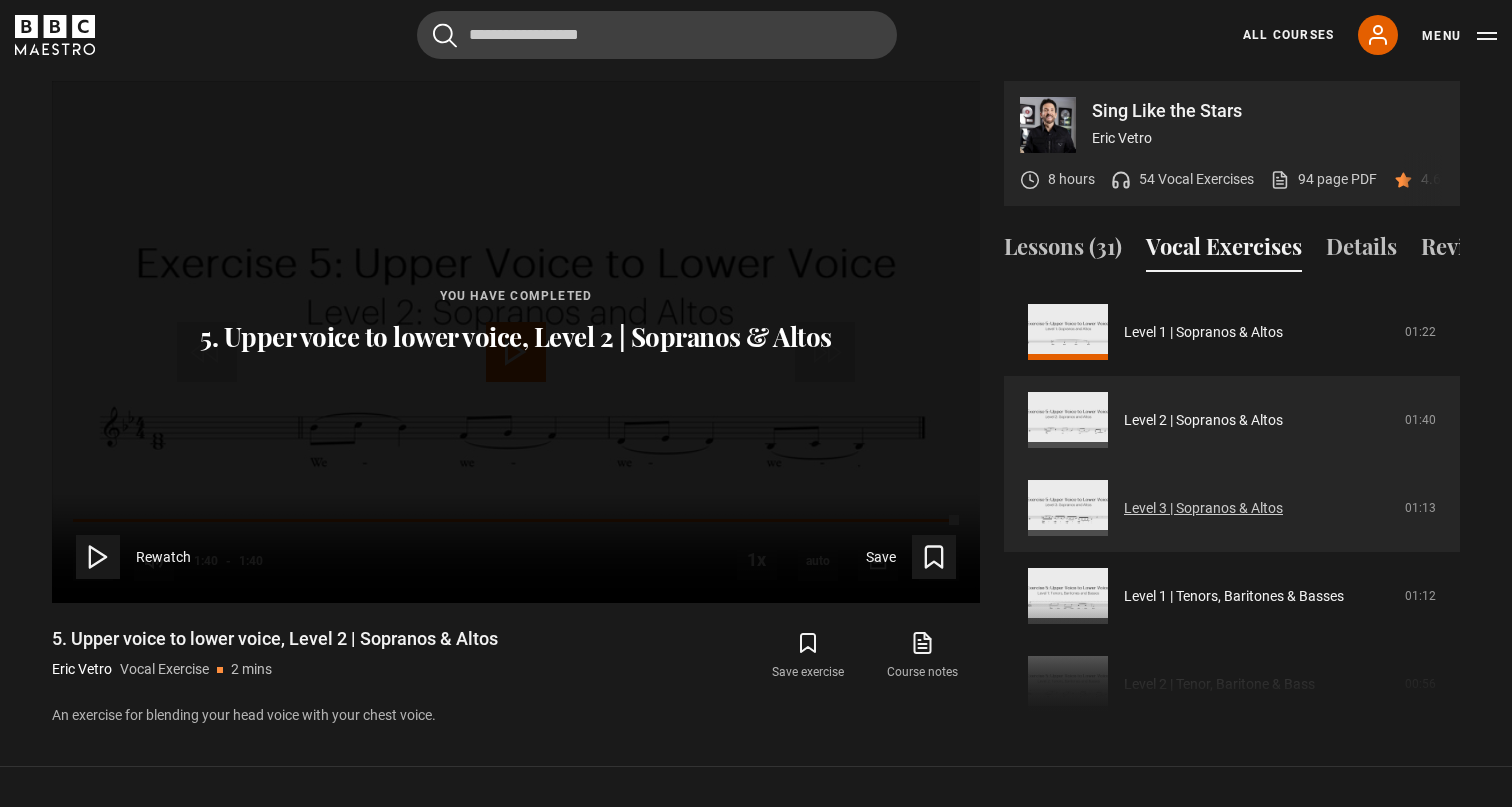 click on "Level 3 | Sopranos & Altos" at bounding box center [1203, 508] 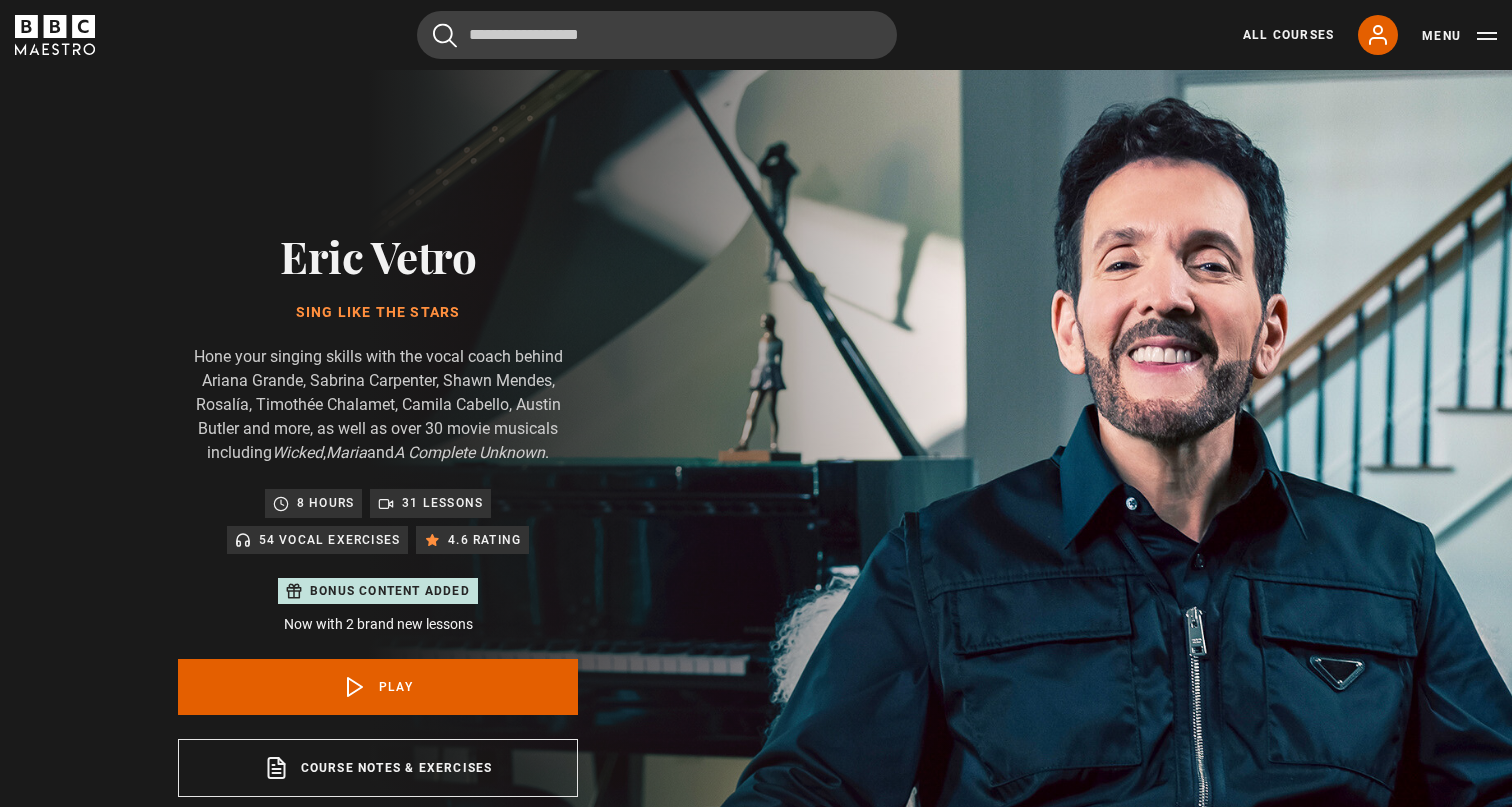 scroll, scrollTop: 956, scrollLeft: 0, axis: vertical 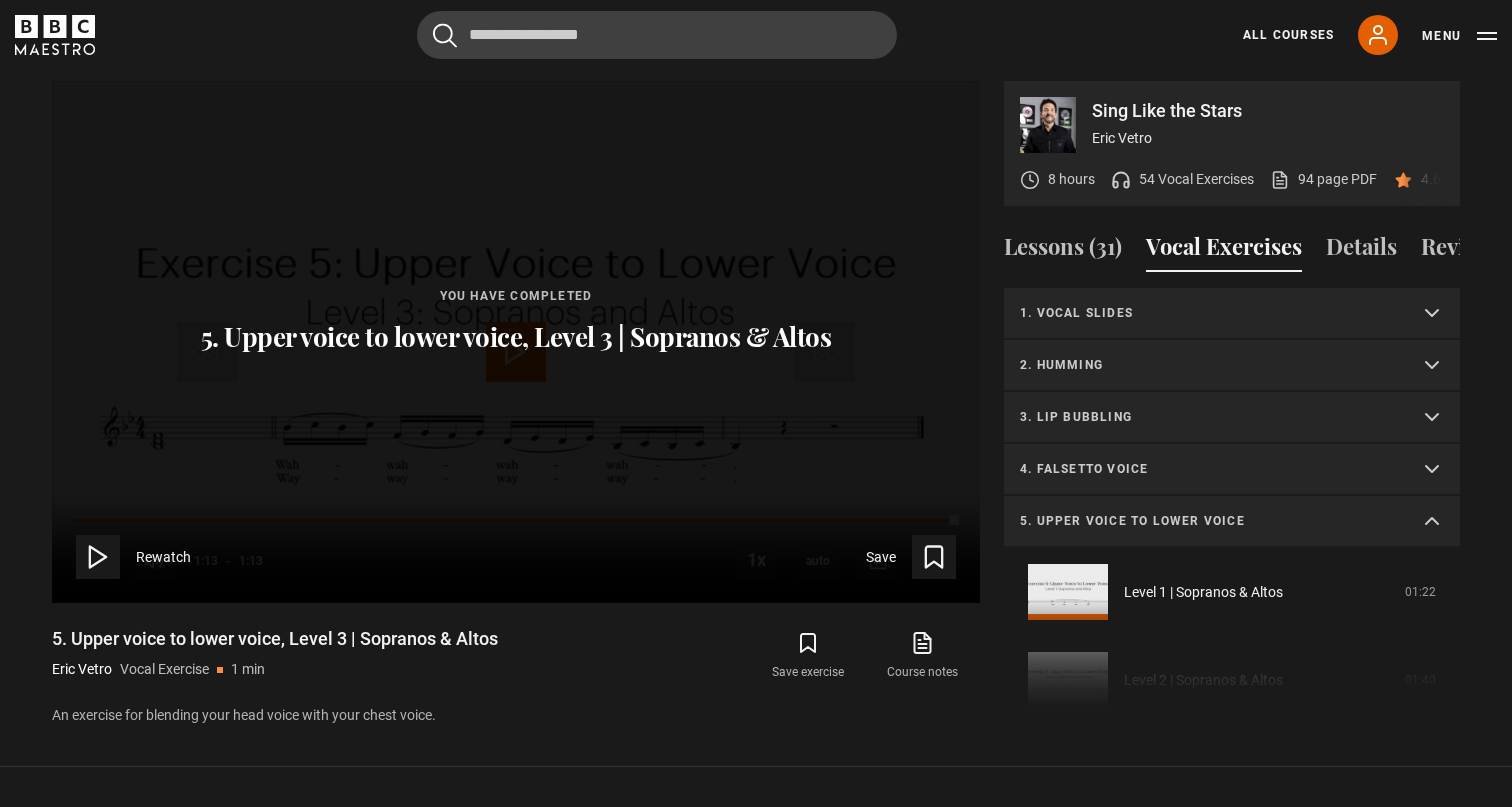 click on "5. Upper voice to lower voice" at bounding box center (1208, 521) 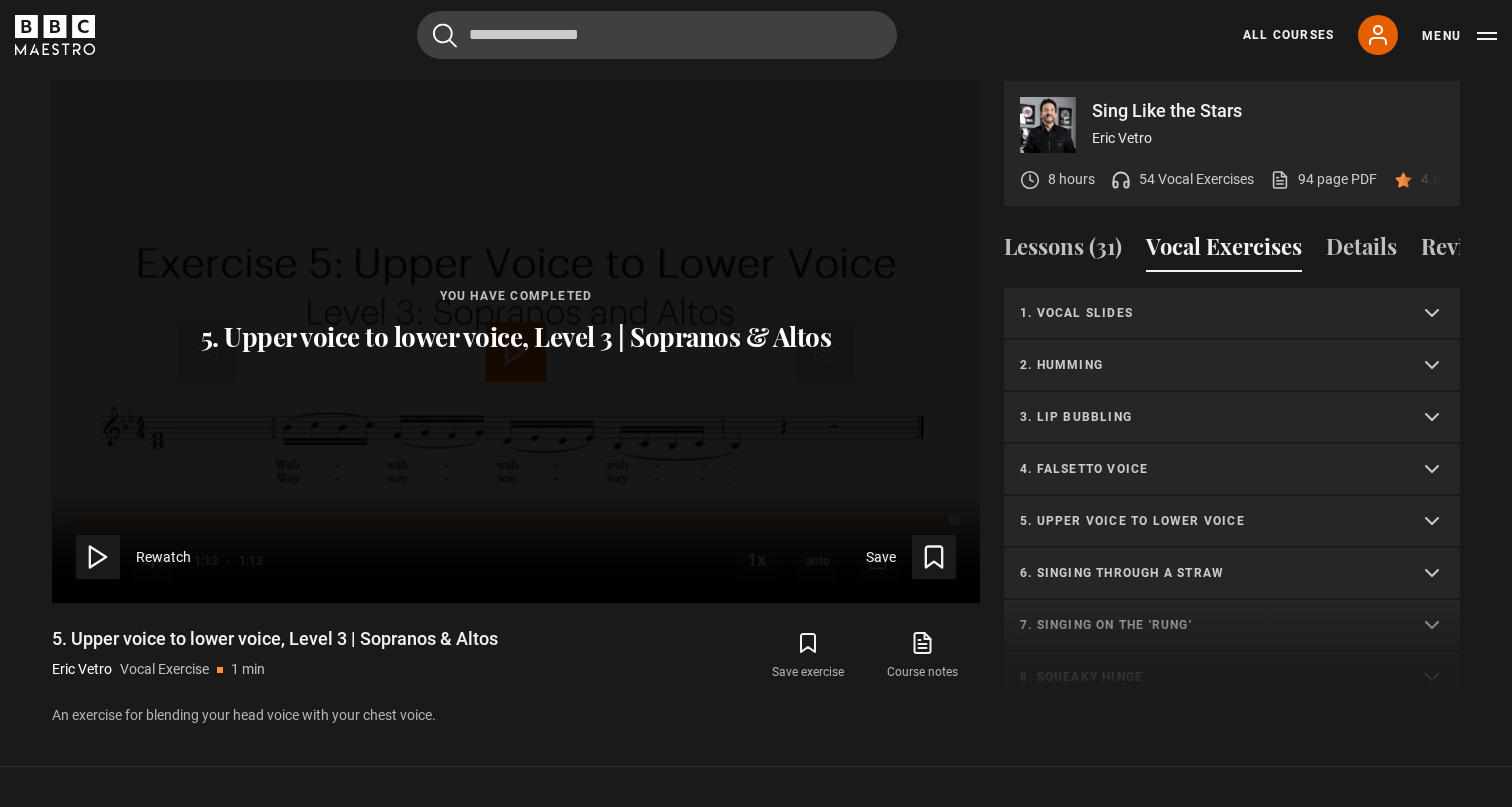 click on "6. Singing through a straw" at bounding box center (1208, 573) 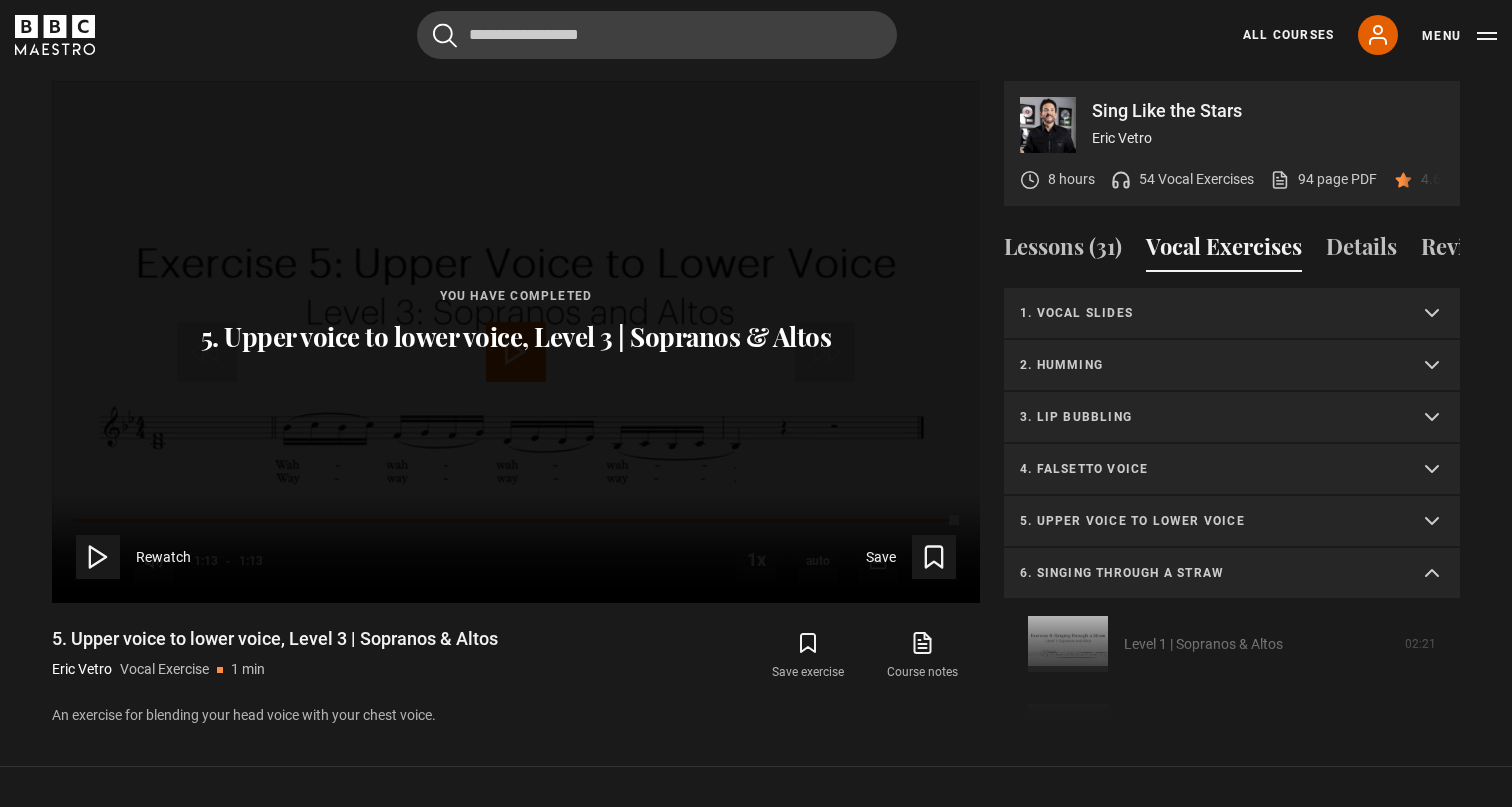 click on "6. Singing through a straw" at bounding box center [1232, 574] 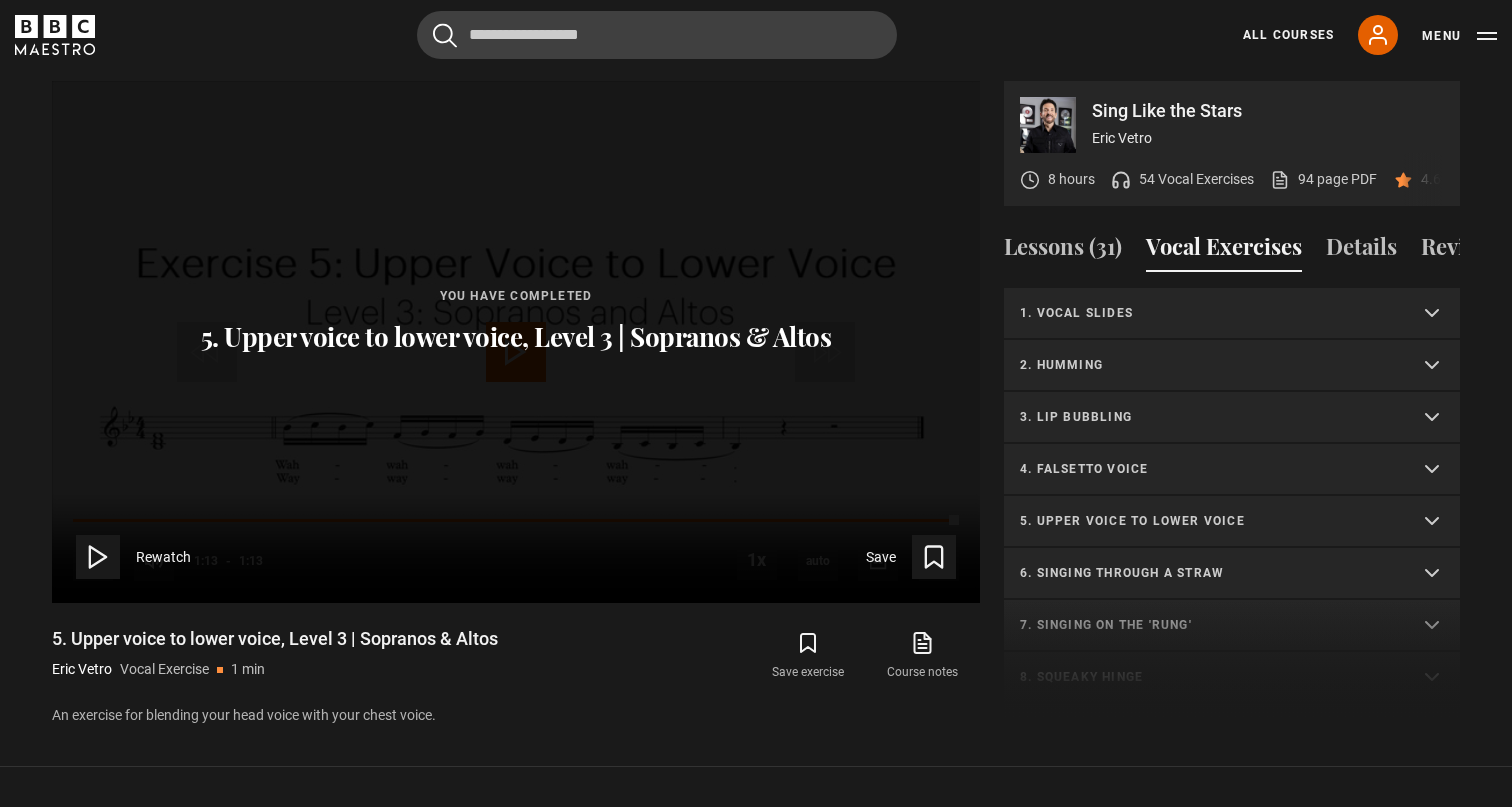 click on "6. Singing through a straw" at bounding box center (1232, 574) 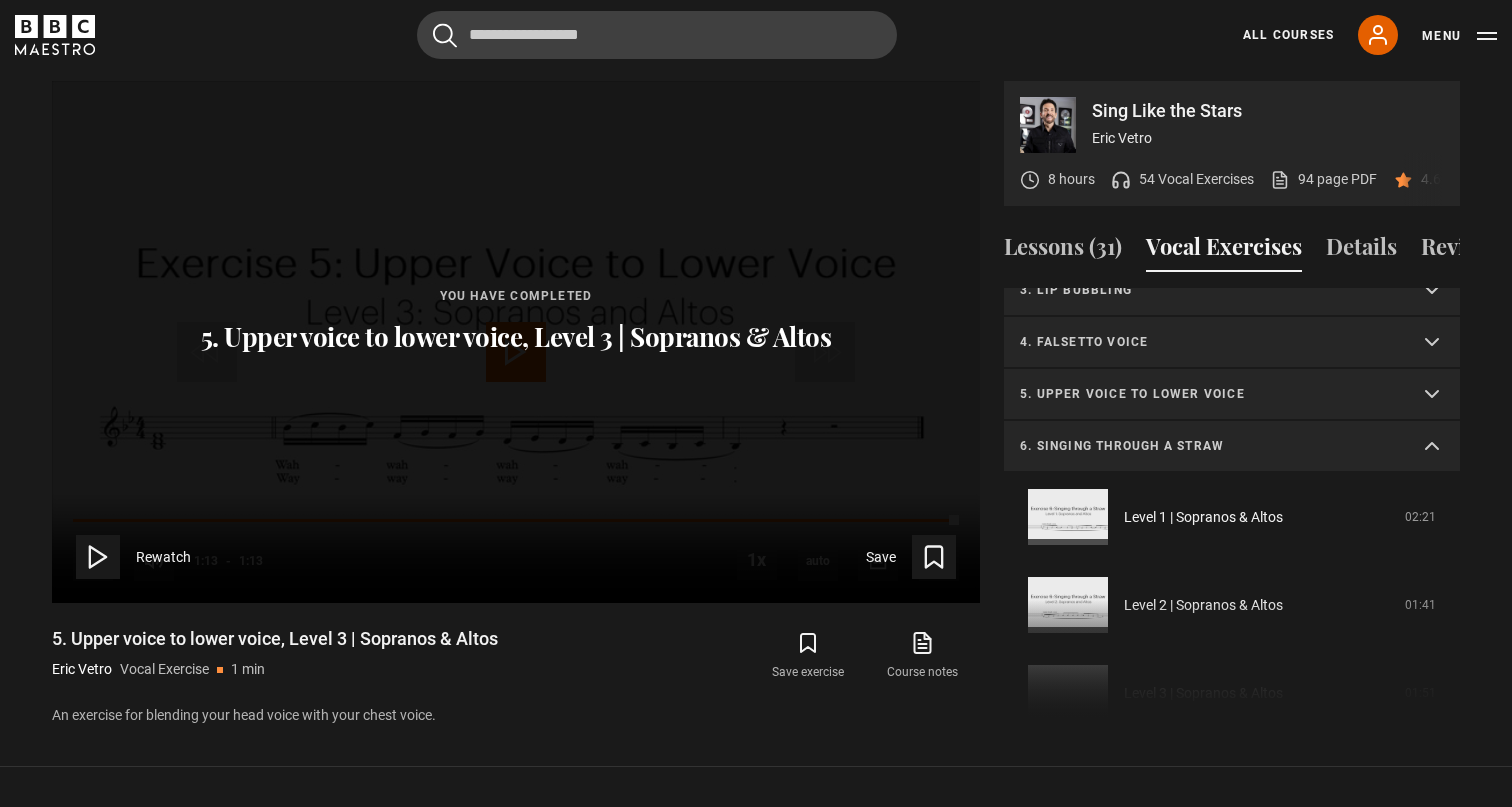 scroll, scrollTop: 180, scrollLeft: 0, axis: vertical 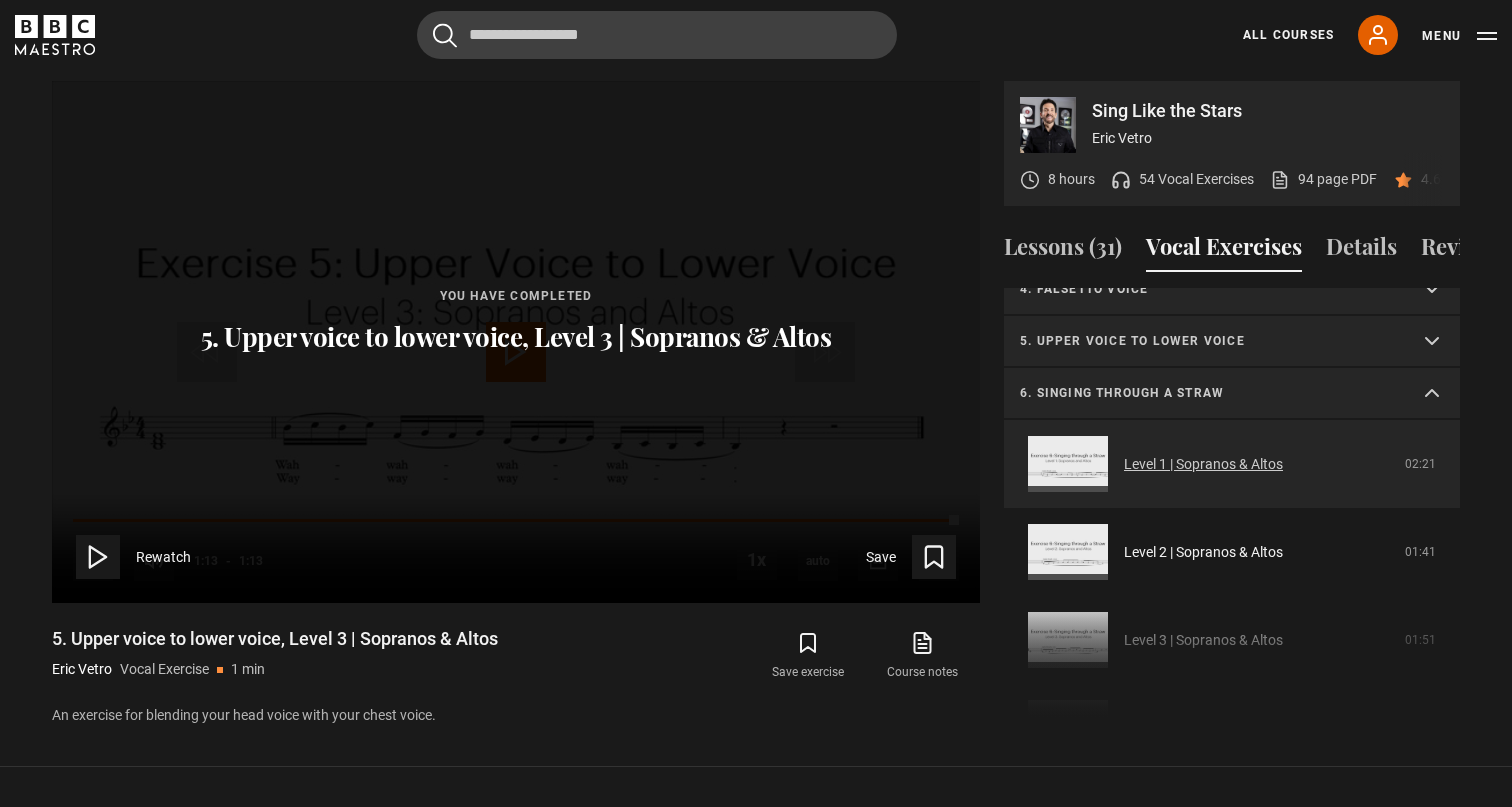 click on "Level 1 | Sopranos & Altos" at bounding box center [1203, 464] 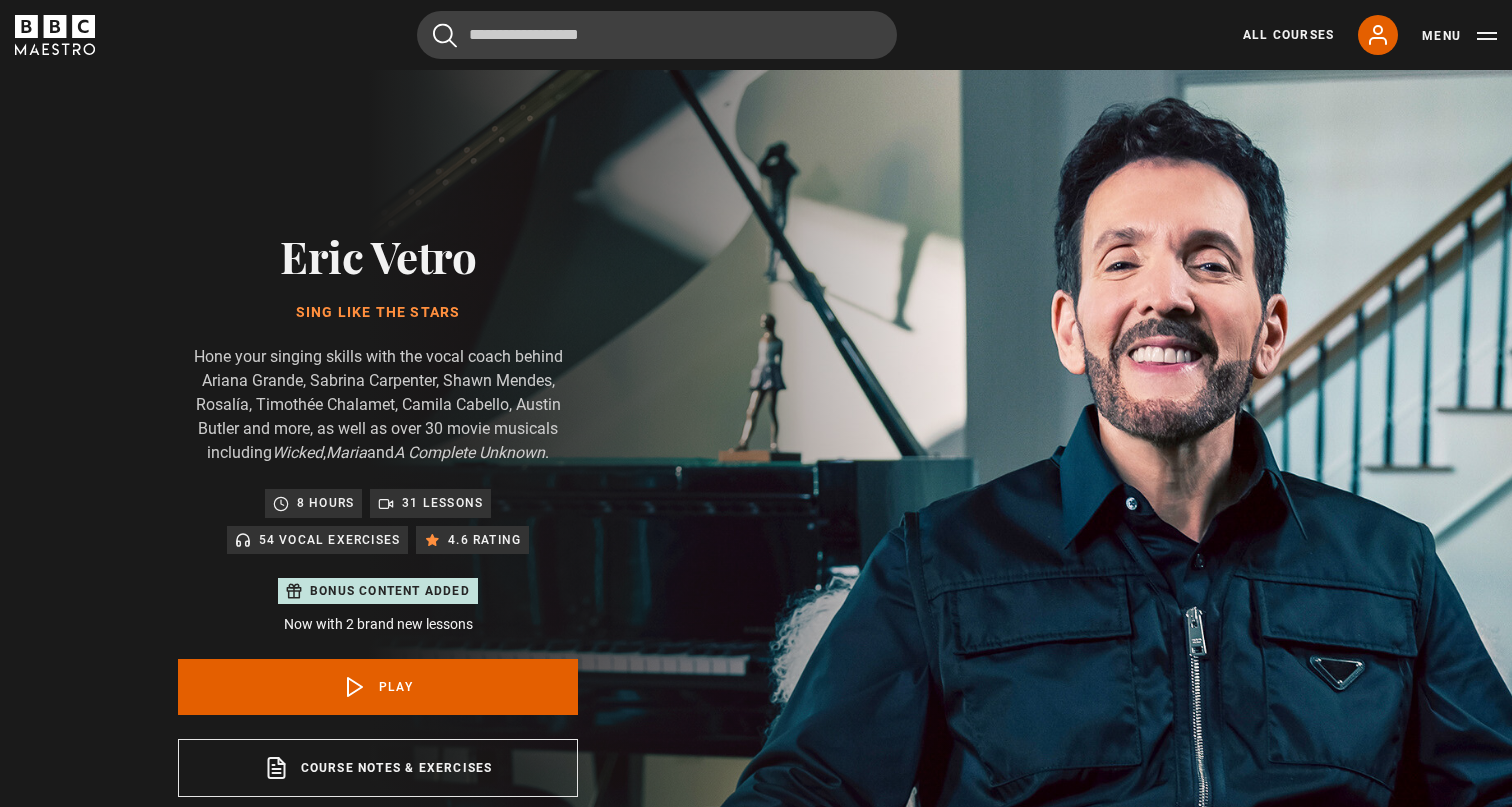 scroll, scrollTop: 956, scrollLeft: 0, axis: vertical 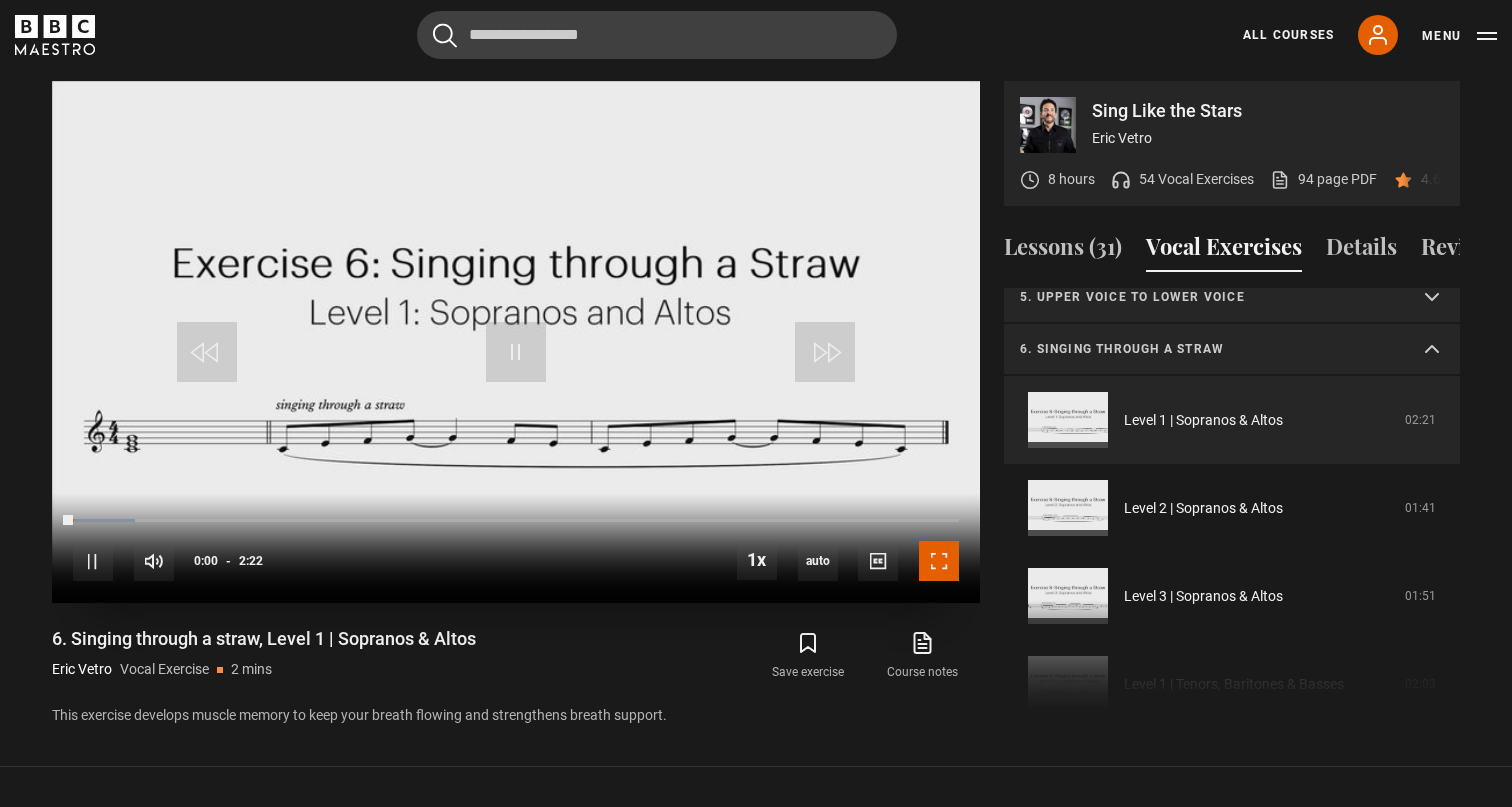 click at bounding box center [939, 561] 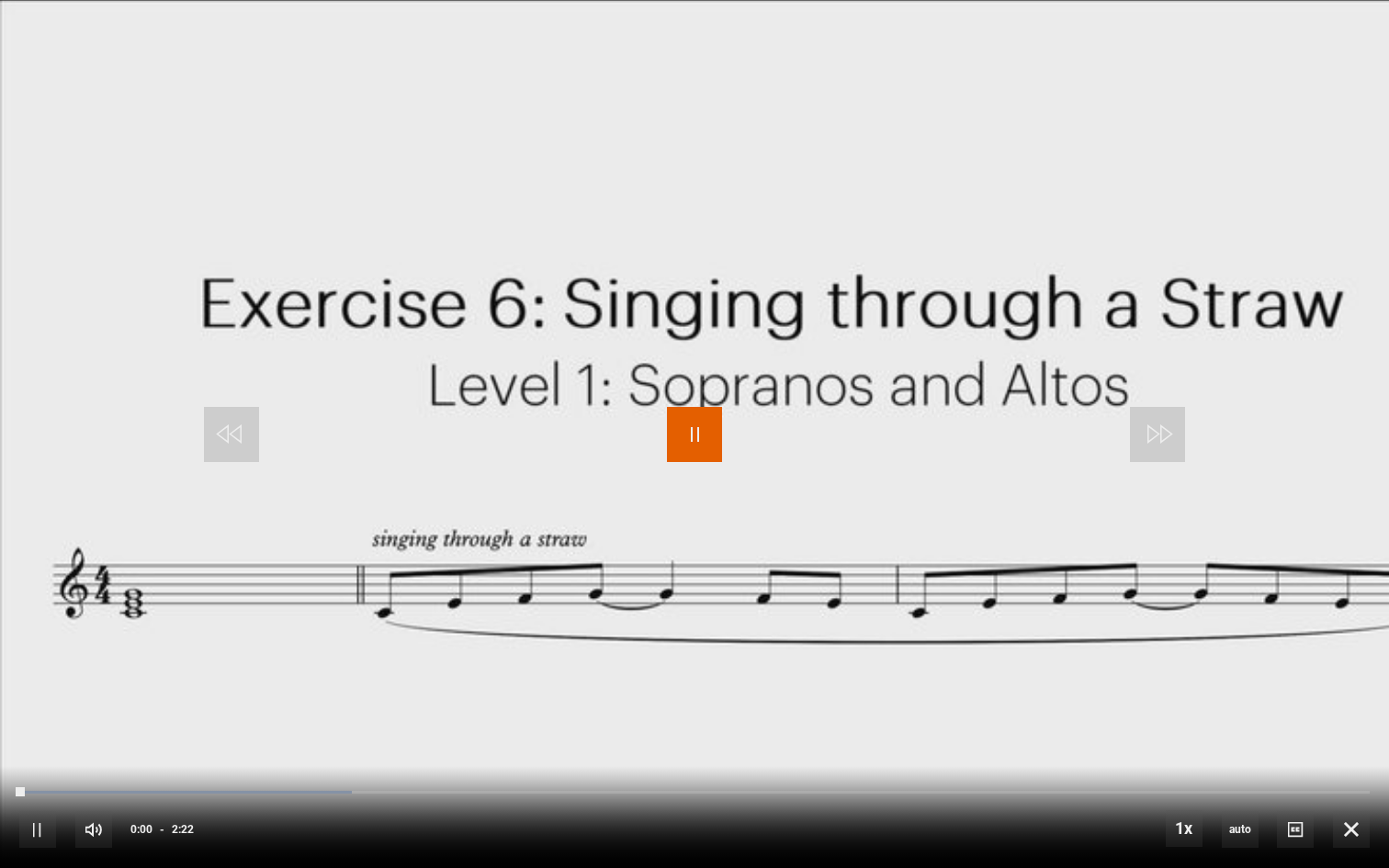click at bounding box center (694, 434) 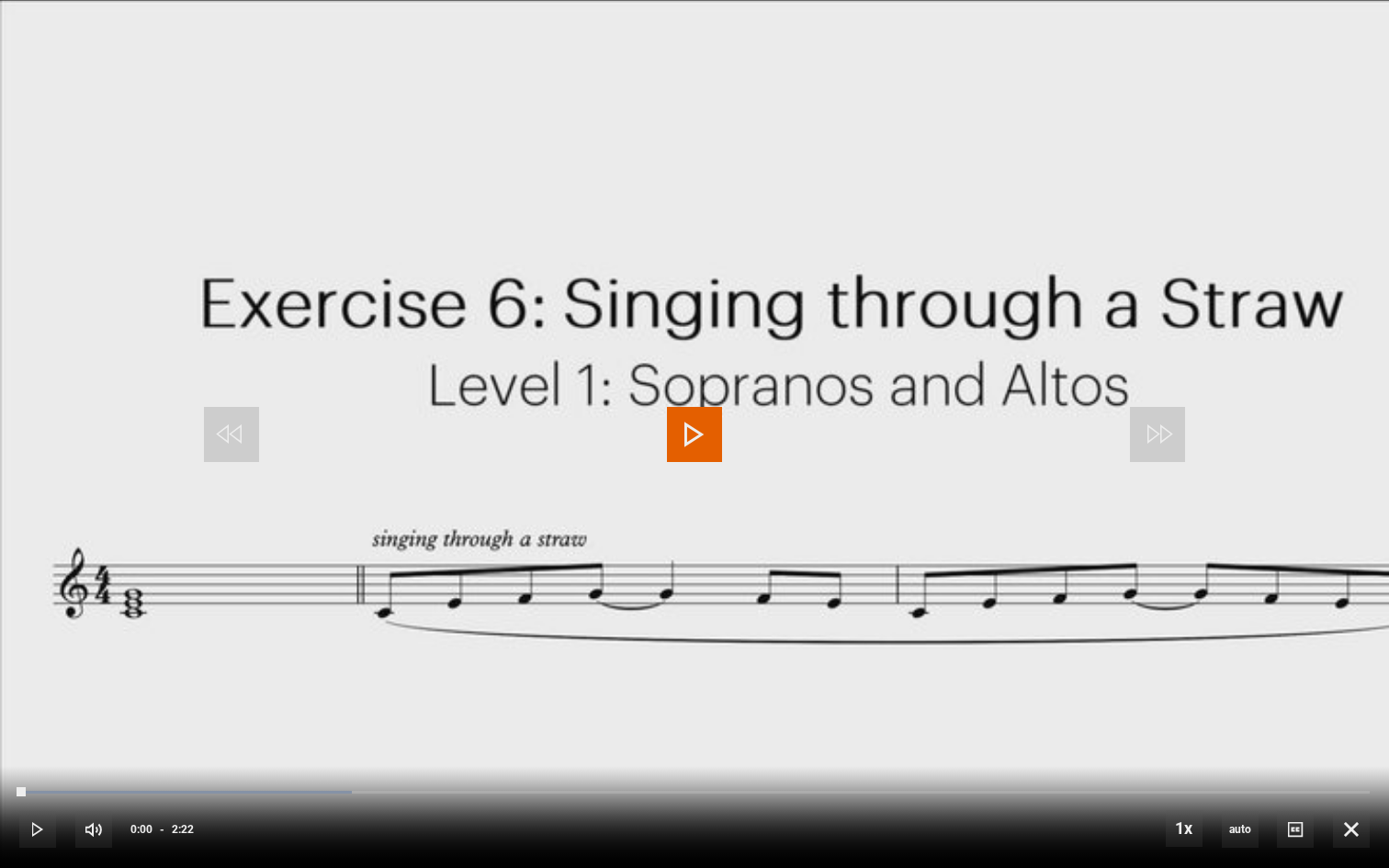 click at bounding box center [694, 434] 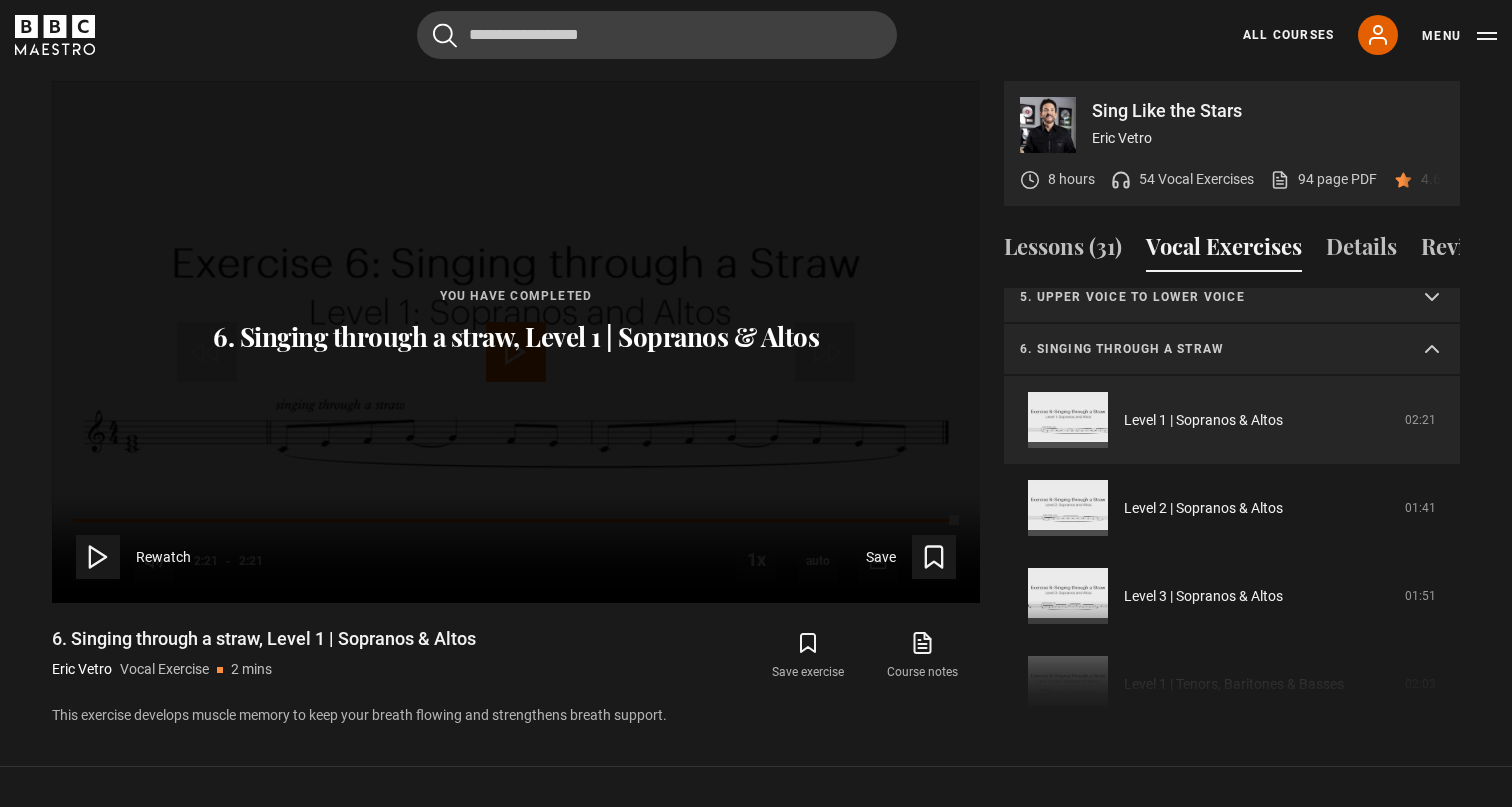 click on "Sing Like the Stars
[PERSON]
8 hours
54 Vocal Exercises
94 page PDF
(opens in new tab)
4.6 (56)
Video Player is loading. Play Video 10s Skip Back 10 seconds Play 10s Skip Forward 10 seconds Loaded :  100.00% 0:15 2:21 Replay Mute Current Time  2:21 - Duration  2:21 1x Playback Rate 2x 1.5x 1x , selected 0.5x auto Quality 360p 720p 1080p 2160p Auto , selected Captions captions off , selected English  Captions This is a modal window.
You have completed
6. Singing through a straw, Level 1 | Sopranos & Altos
Rewatch
Save" at bounding box center (756, 384) 